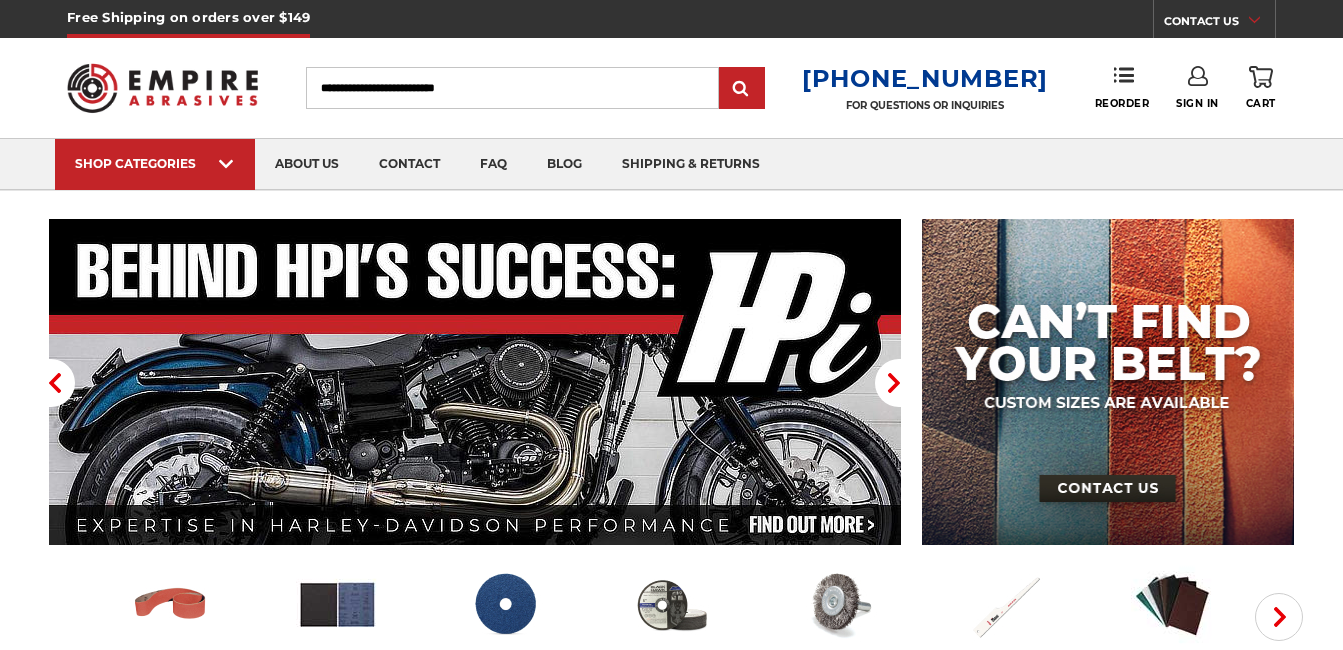 scroll, scrollTop: 0, scrollLeft: 0, axis: both 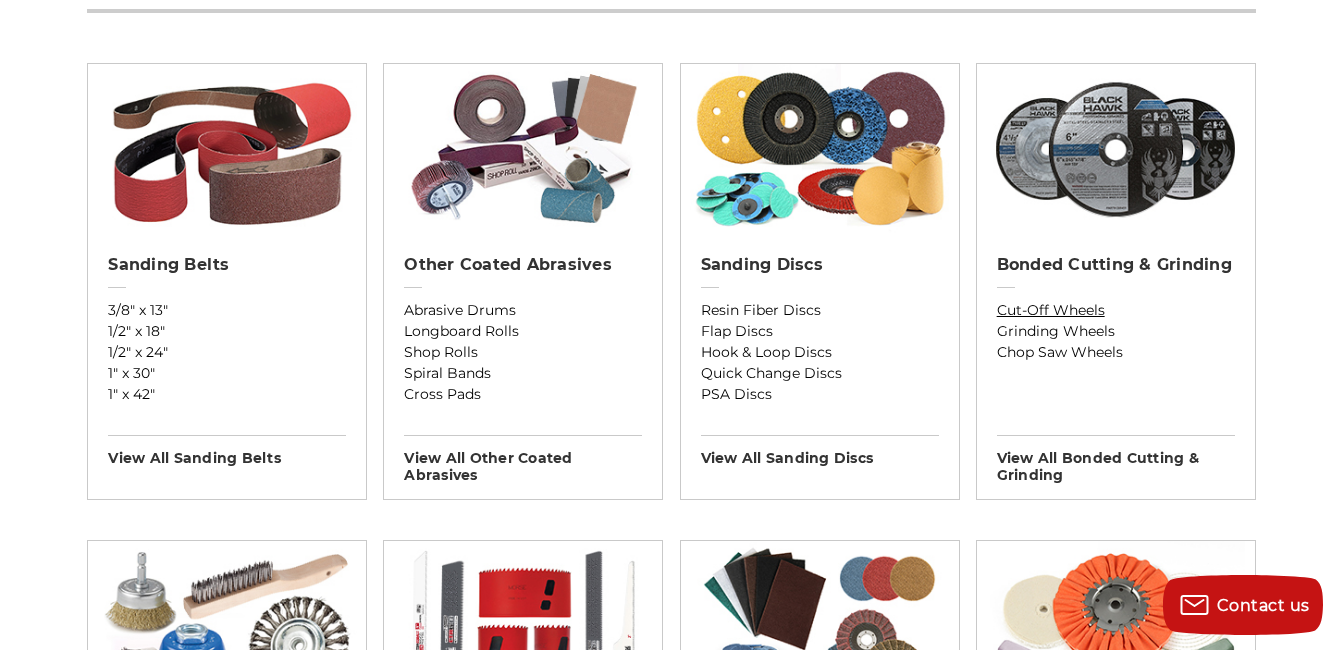 click on "Cut-Off Wheels" at bounding box center [1116, 310] 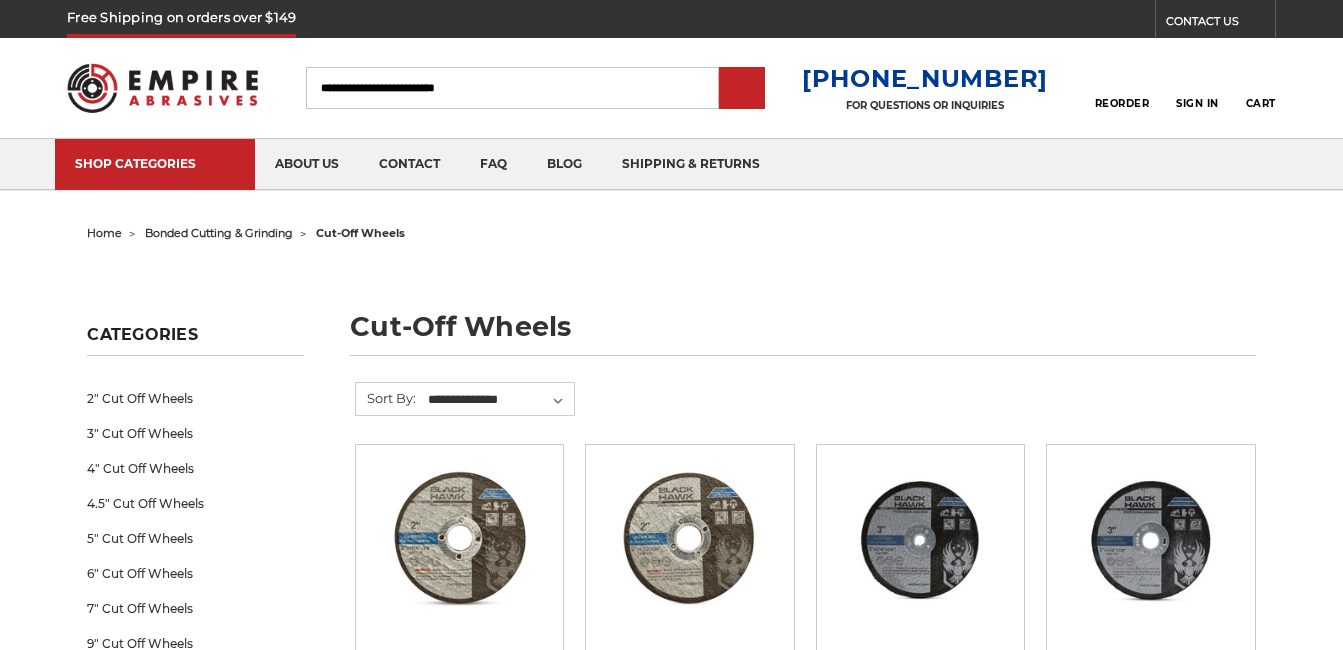 scroll, scrollTop: 0, scrollLeft: 0, axis: both 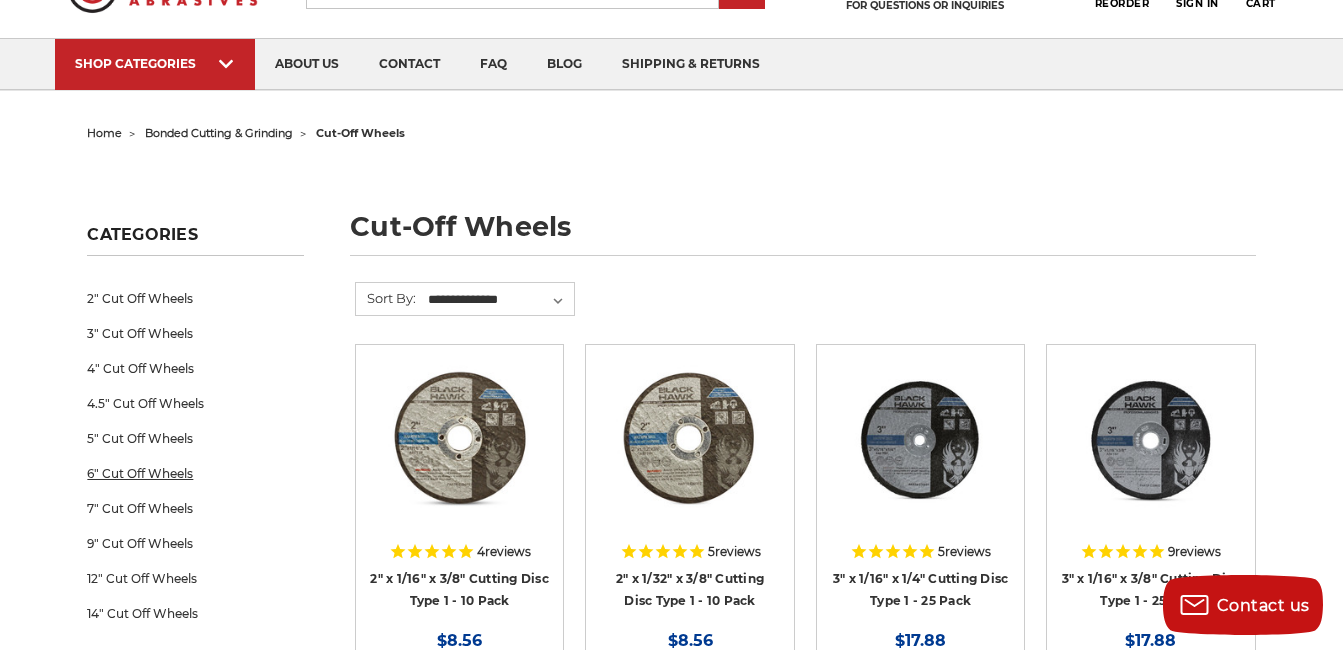 click on "6" Cut Off Wheels" at bounding box center (195, 473) 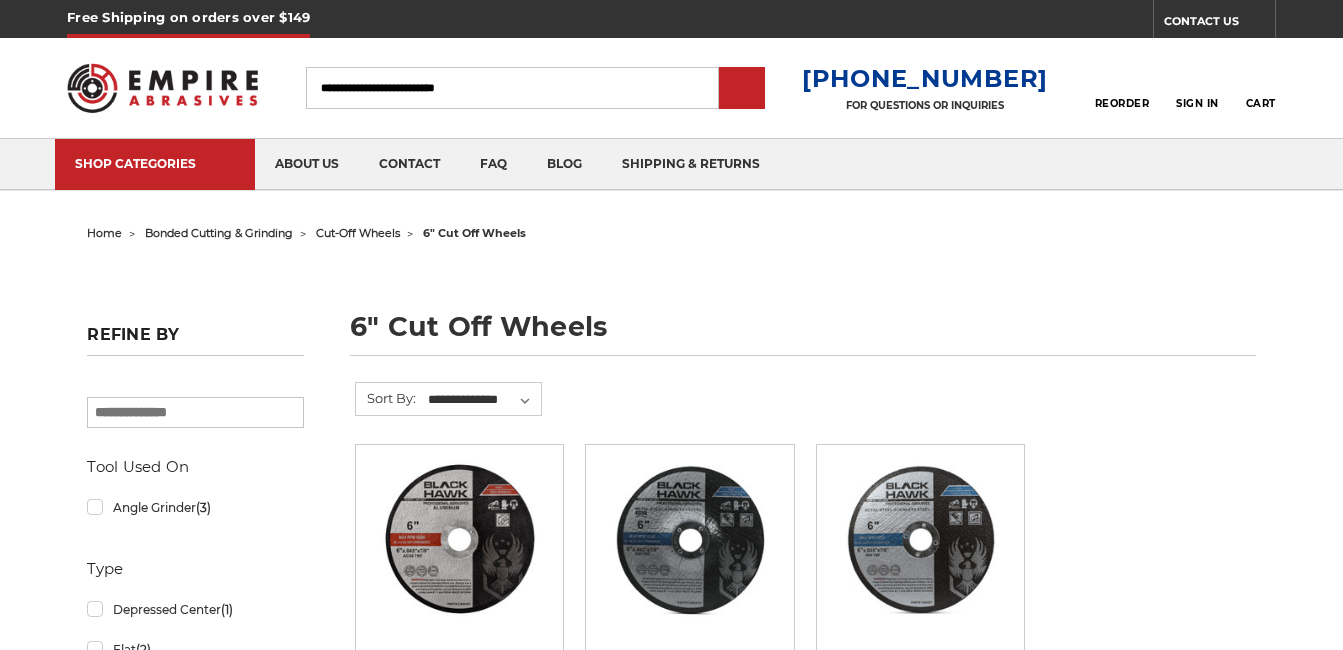 scroll, scrollTop: 0, scrollLeft: 0, axis: both 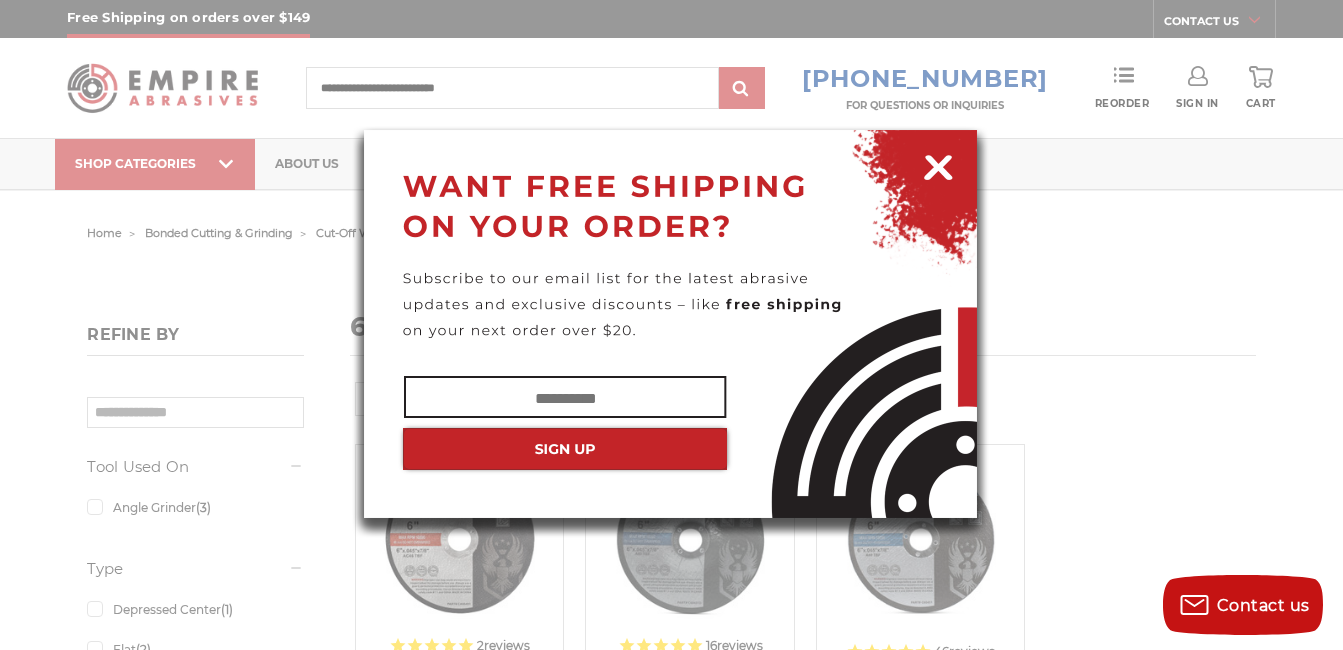 click at bounding box center (938, 164) 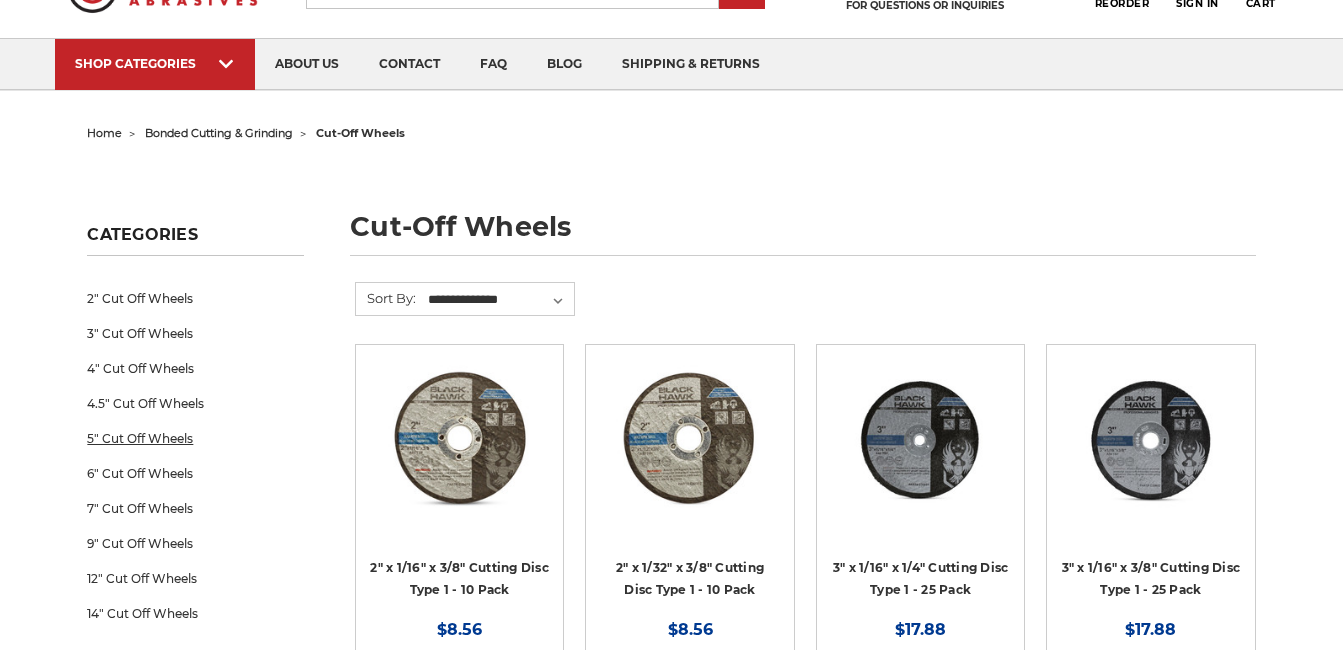scroll, scrollTop: 100, scrollLeft: 0, axis: vertical 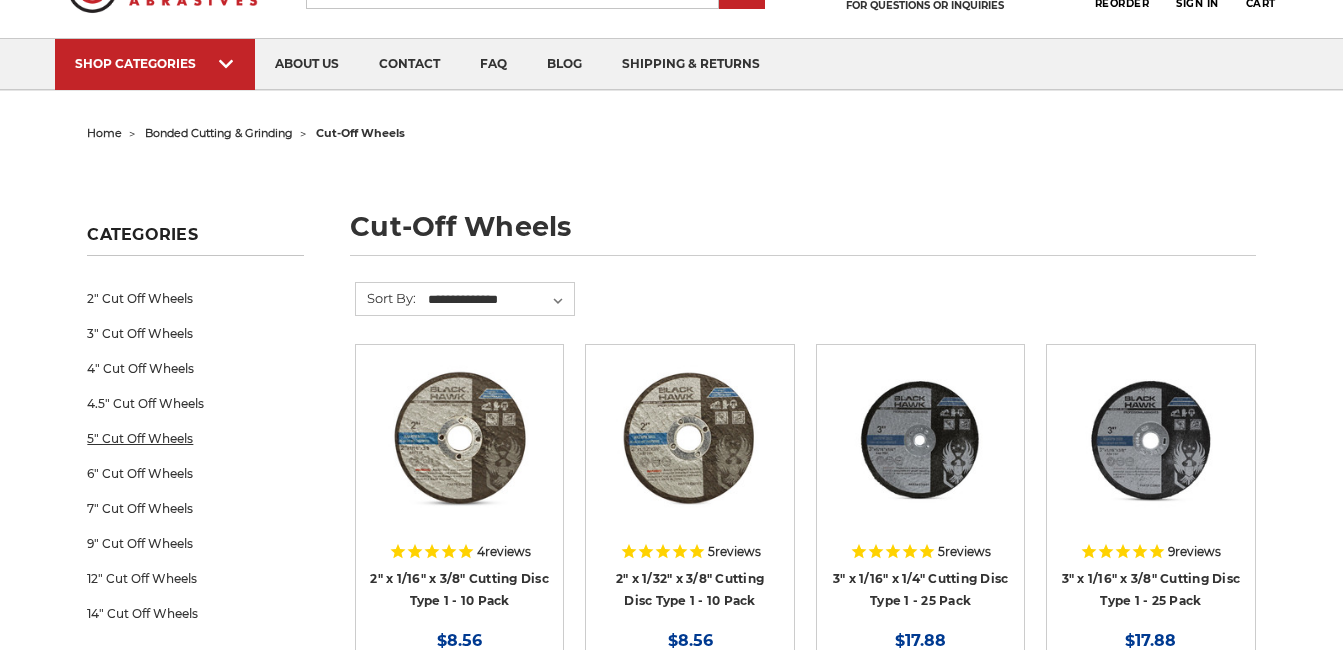 click on "5" Cut Off Wheels" at bounding box center (195, 438) 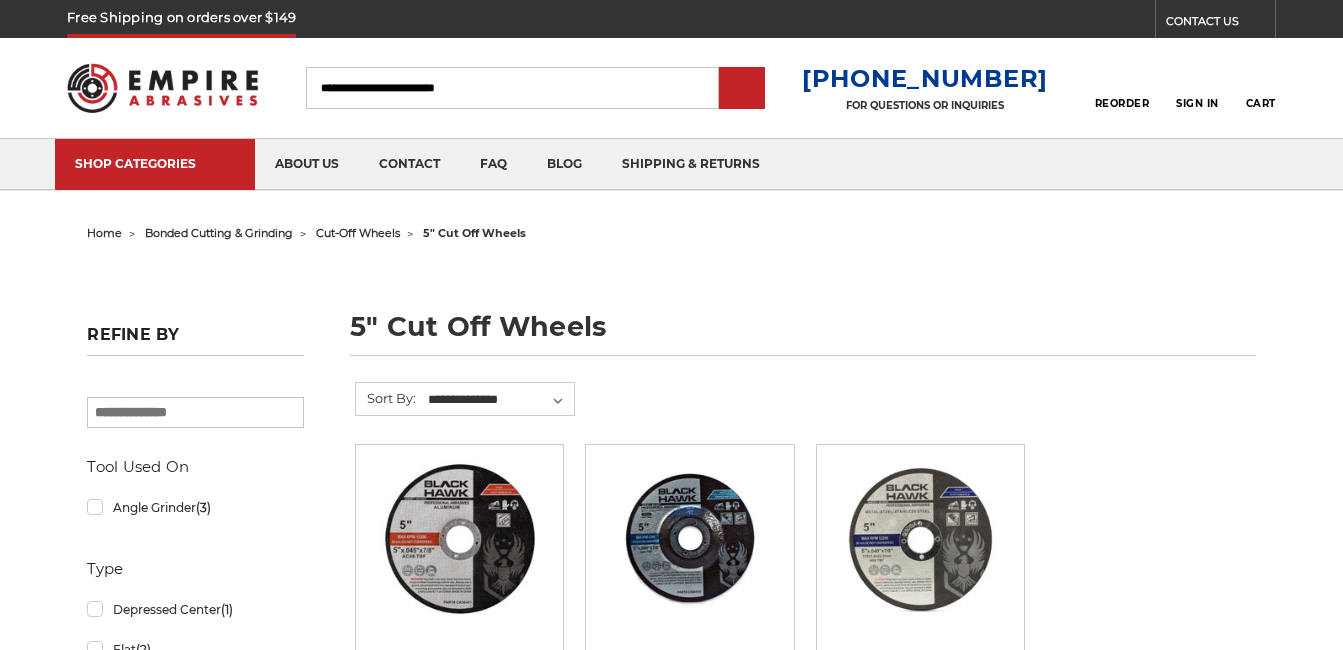scroll, scrollTop: 0, scrollLeft: 0, axis: both 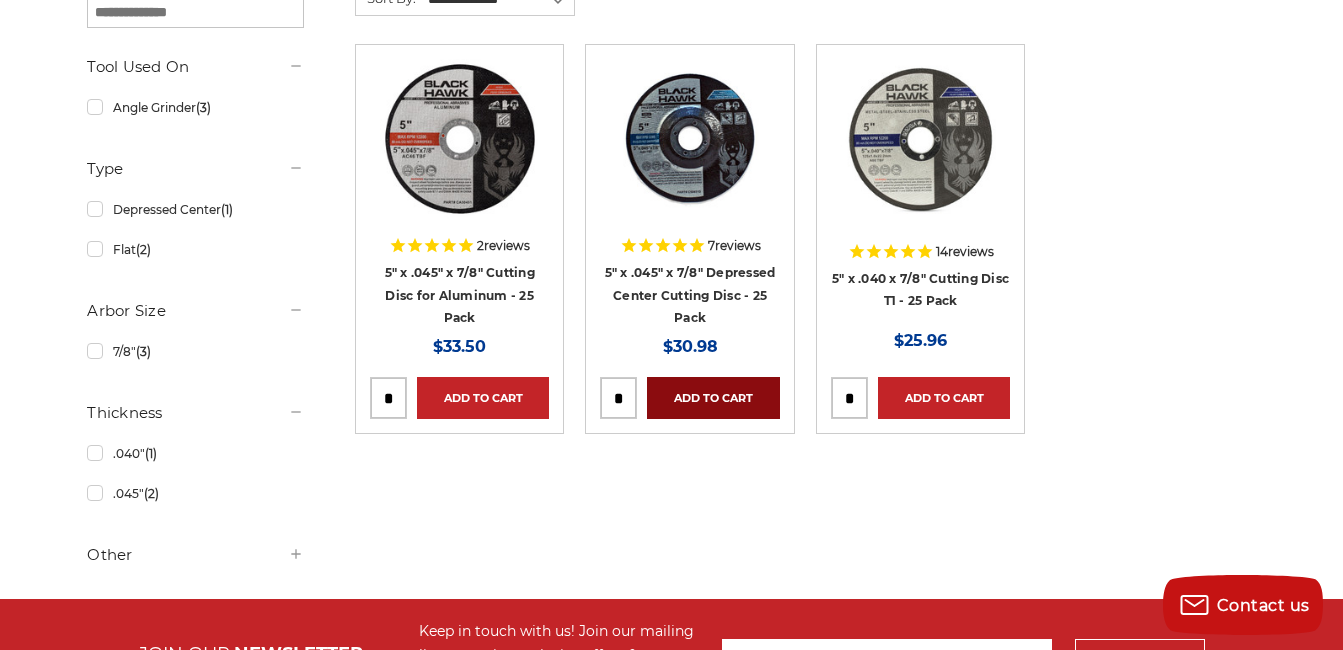 click on "Add to Cart" at bounding box center [713, 398] 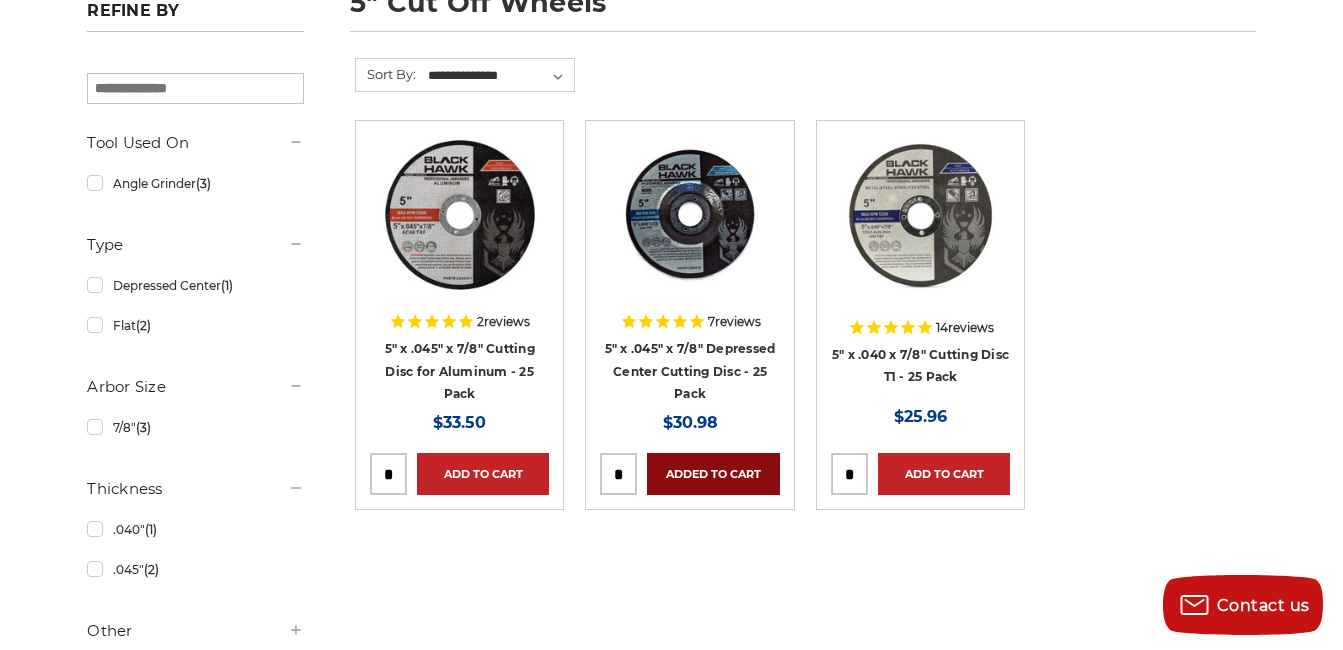 scroll, scrollTop: 400, scrollLeft: 0, axis: vertical 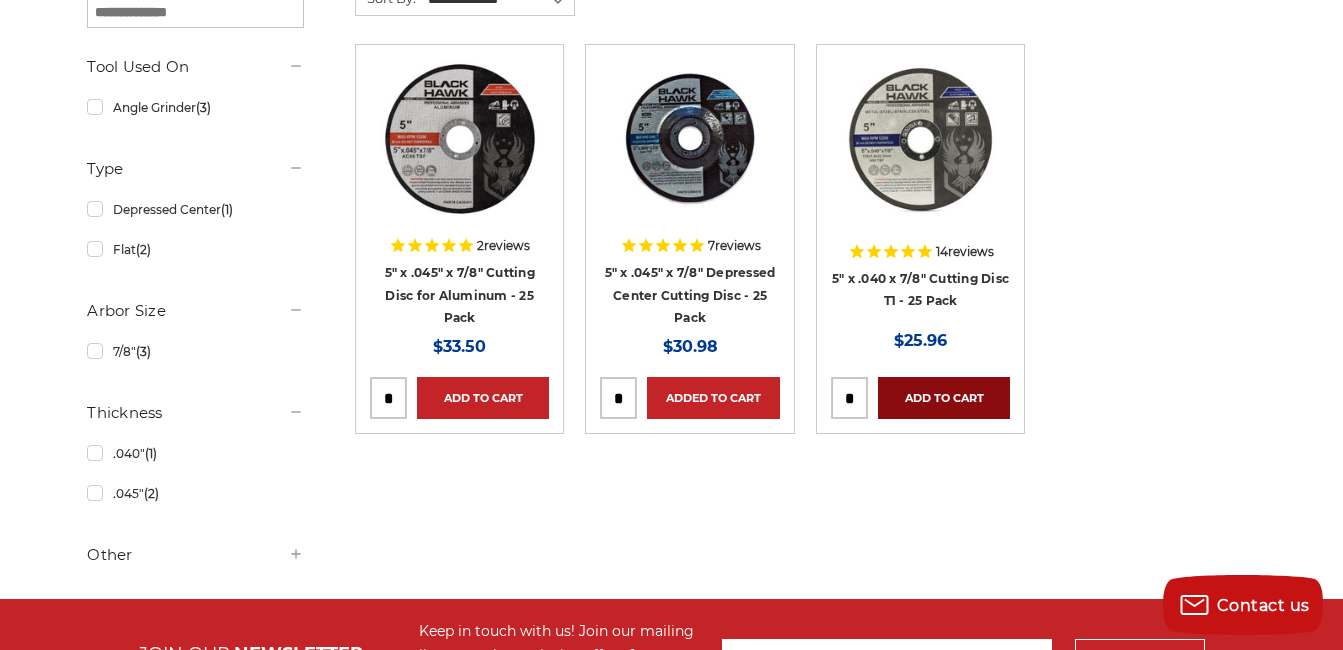 click on "Add to Cart" at bounding box center [944, 398] 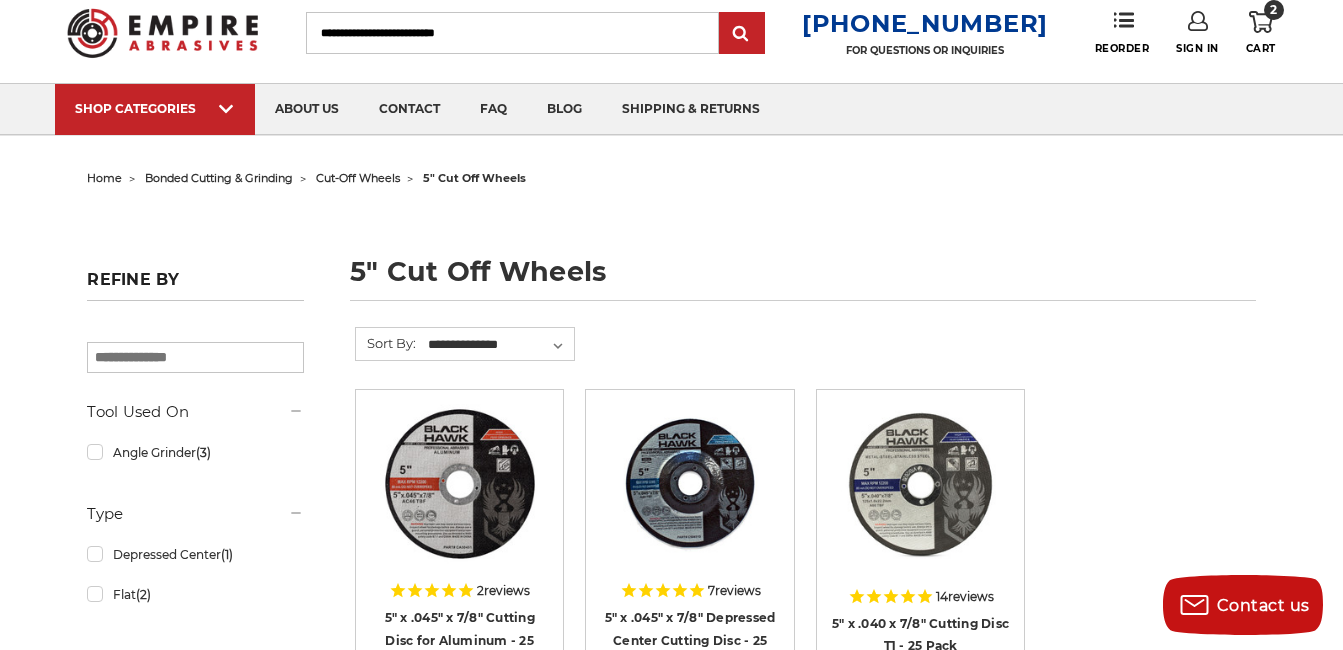 scroll, scrollTop: 100, scrollLeft: 0, axis: vertical 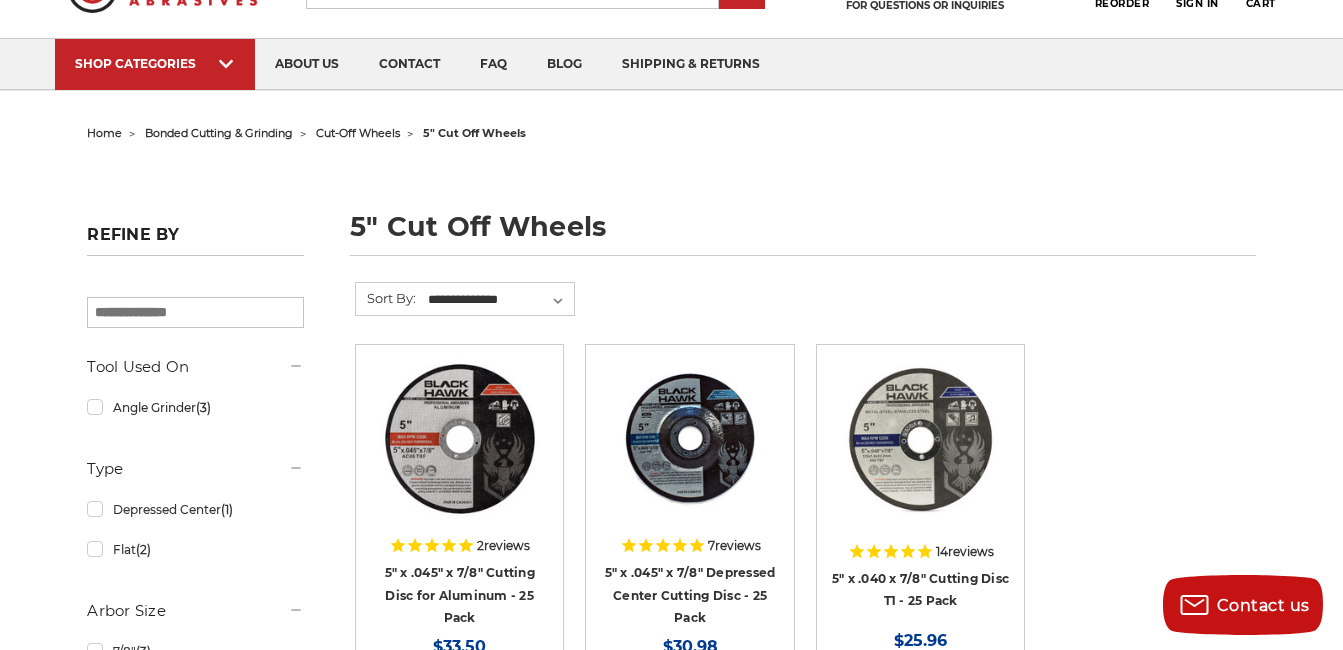 click on "SHOP CATEGORIES" at bounding box center (155, 64) 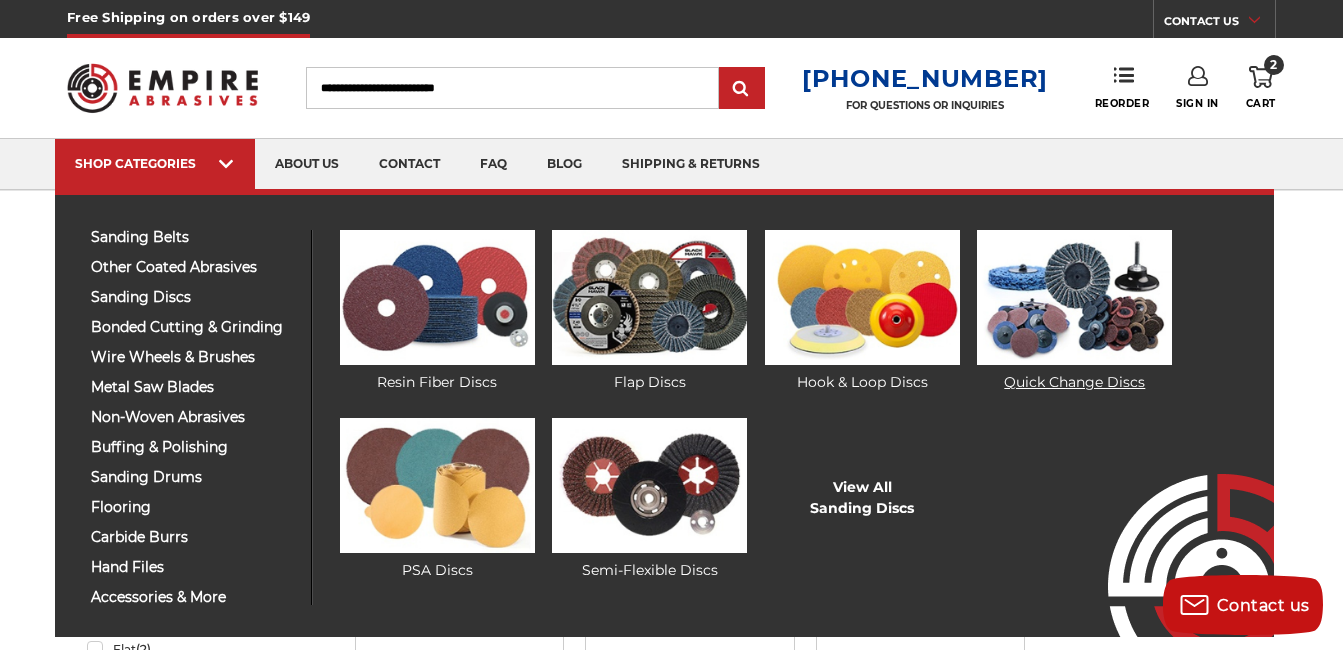 click at bounding box center [1074, 297] 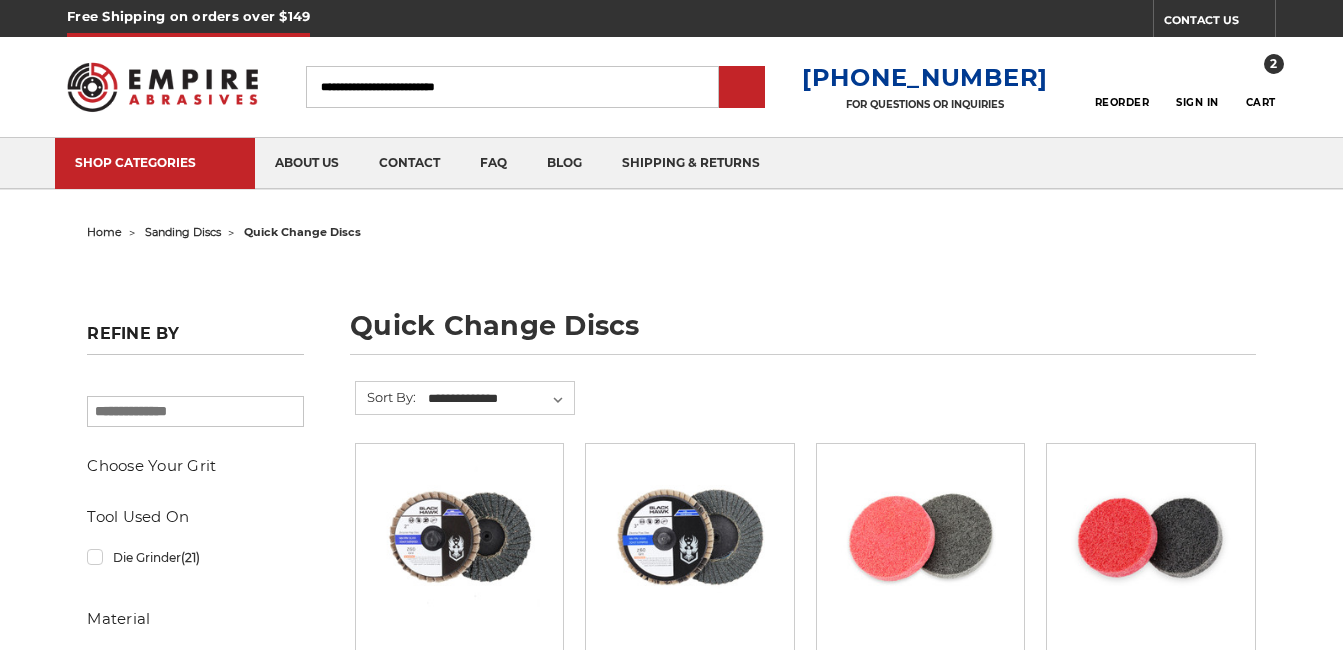scroll, scrollTop: 65, scrollLeft: 0, axis: vertical 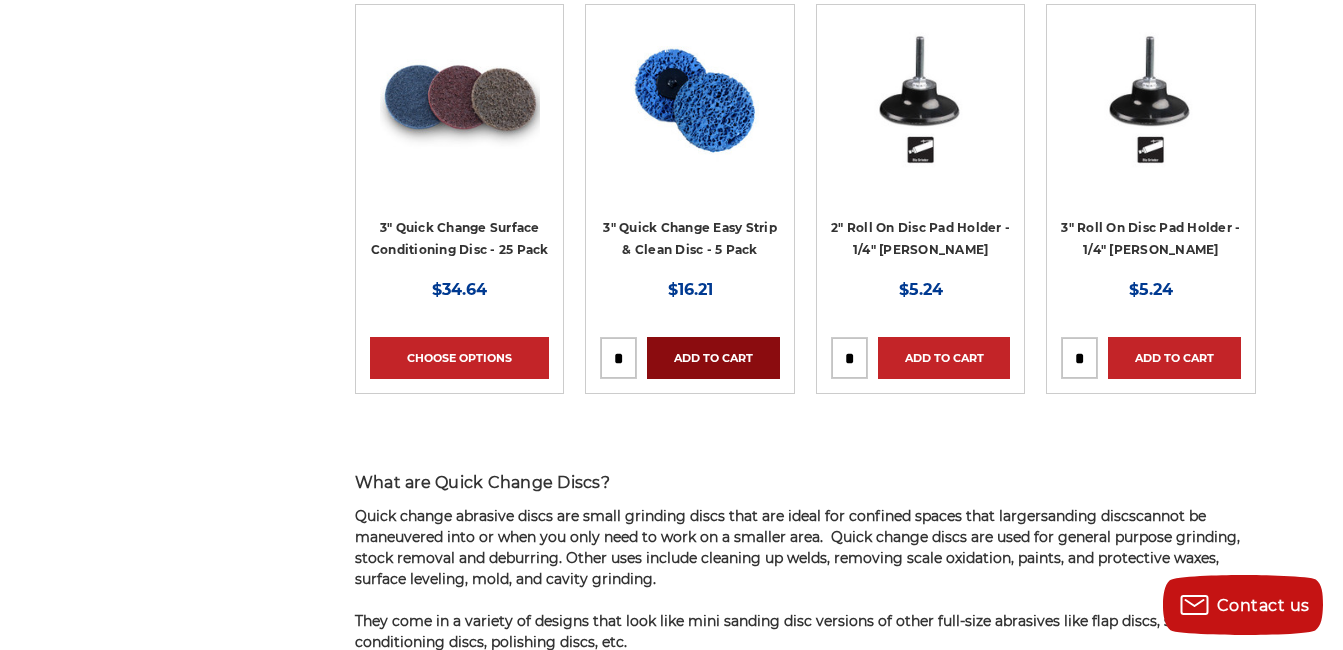 click on "Add to Cart" at bounding box center [713, 358] 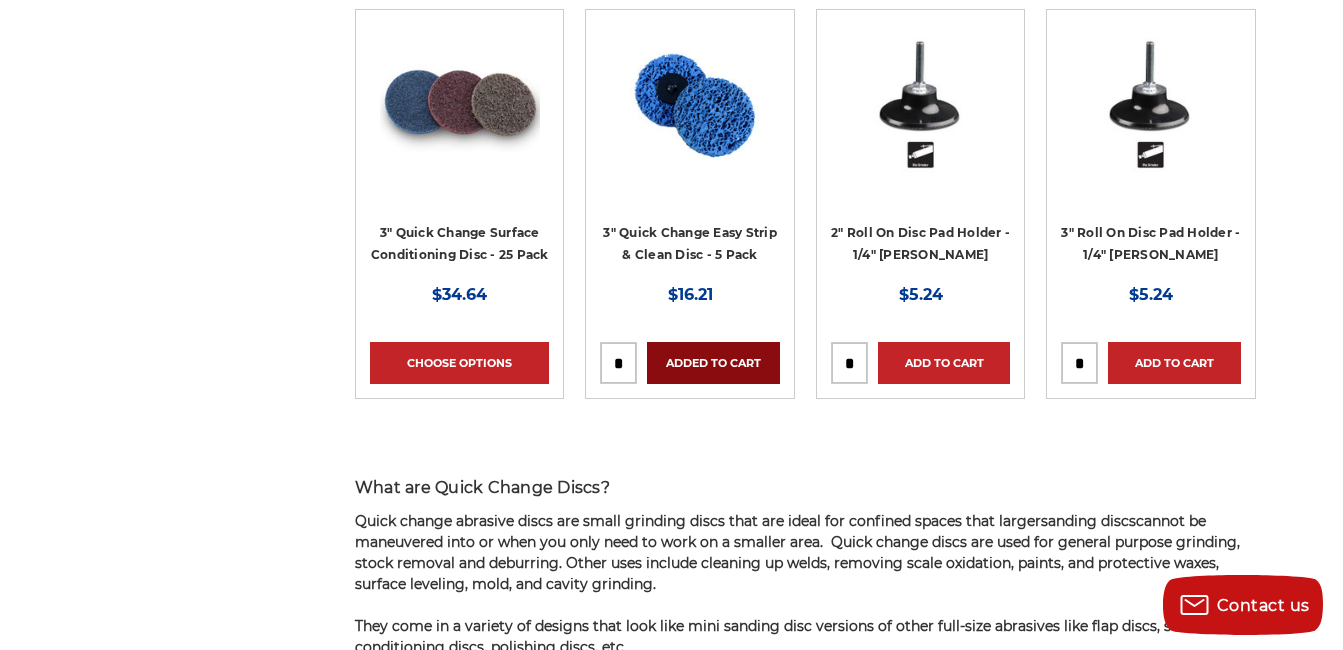 scroll, scrollTop: 2600, scrollLeft: 0, axis: vertical 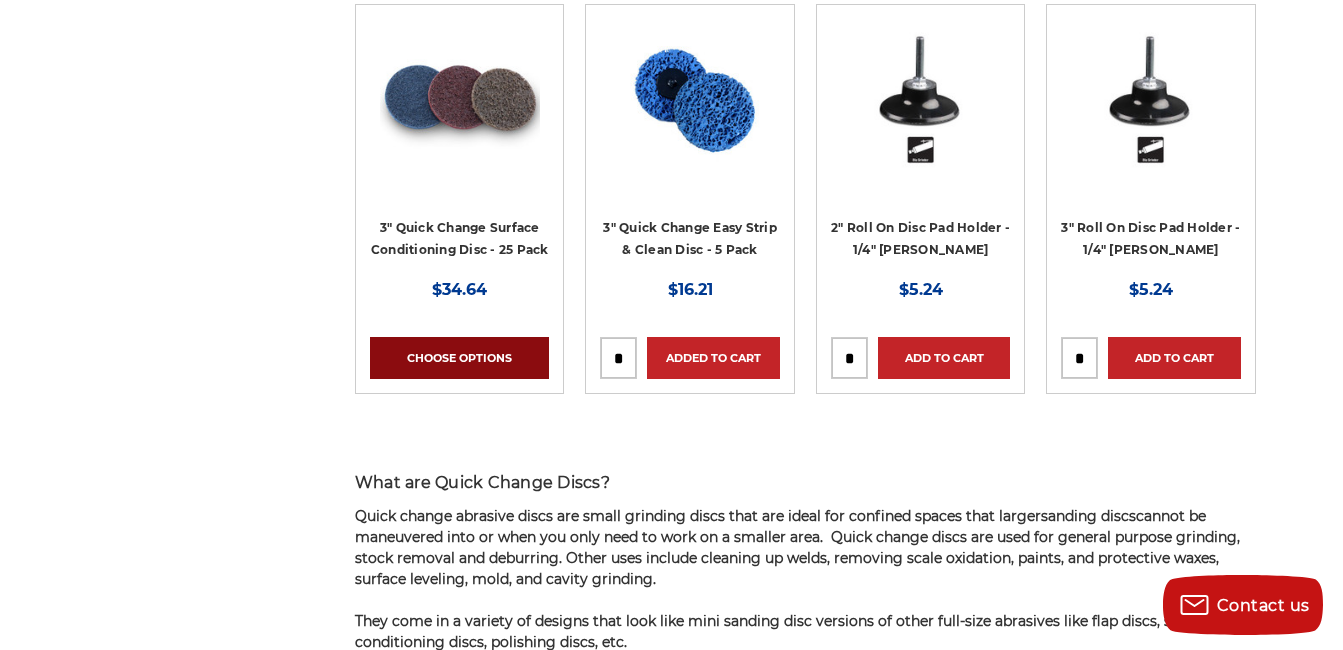 click on "Choose Options" at bounding box center [459, 358] 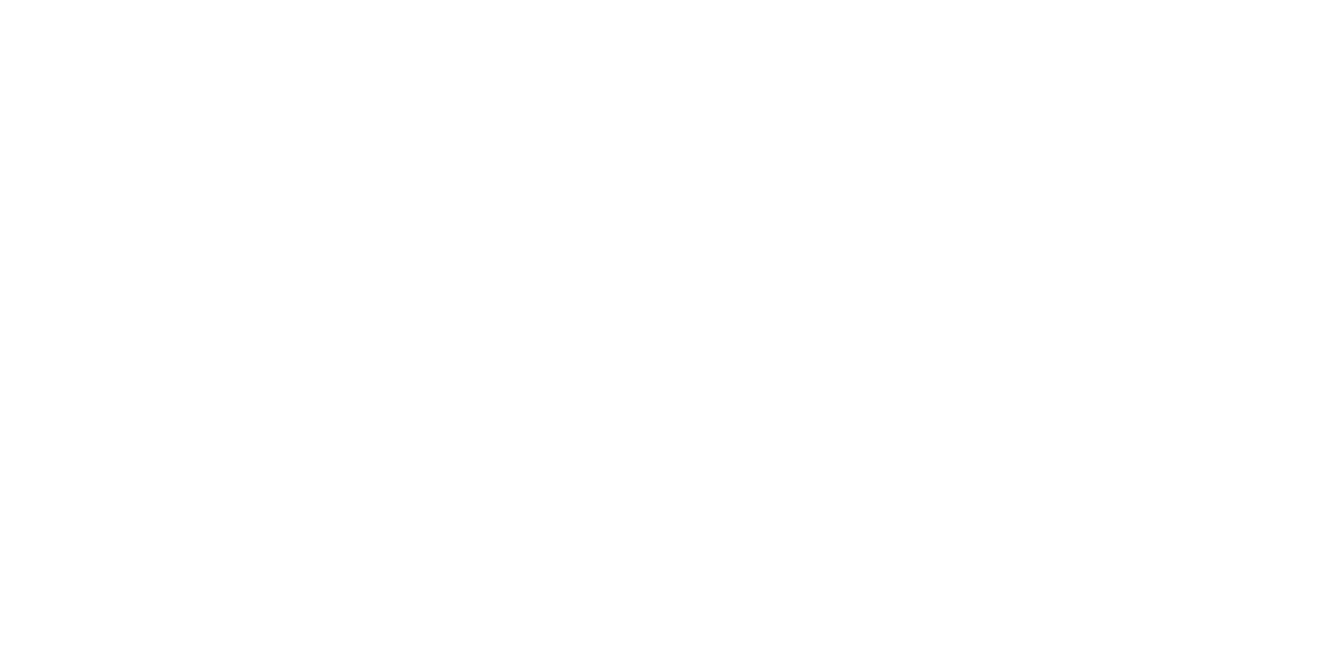 scroll, scrollTop: 0, scrollLeft: 0, axis: both 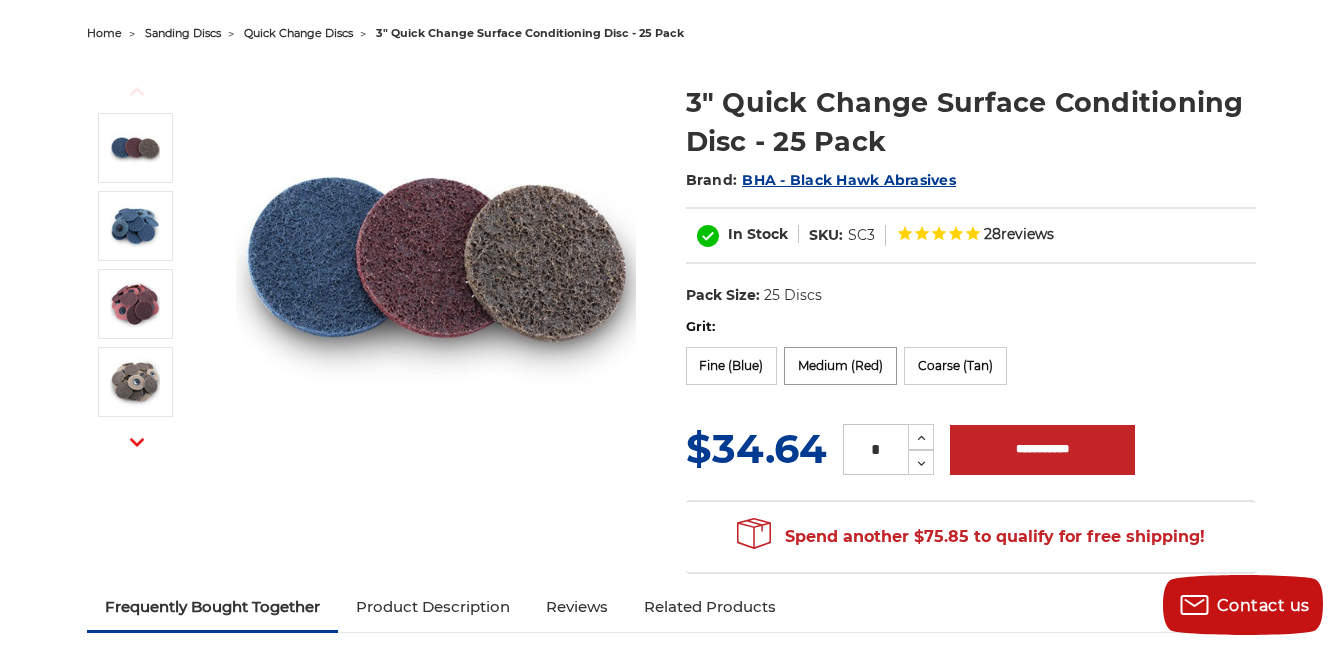 click on "Medium (Red)" at bounding box center (840, 366) 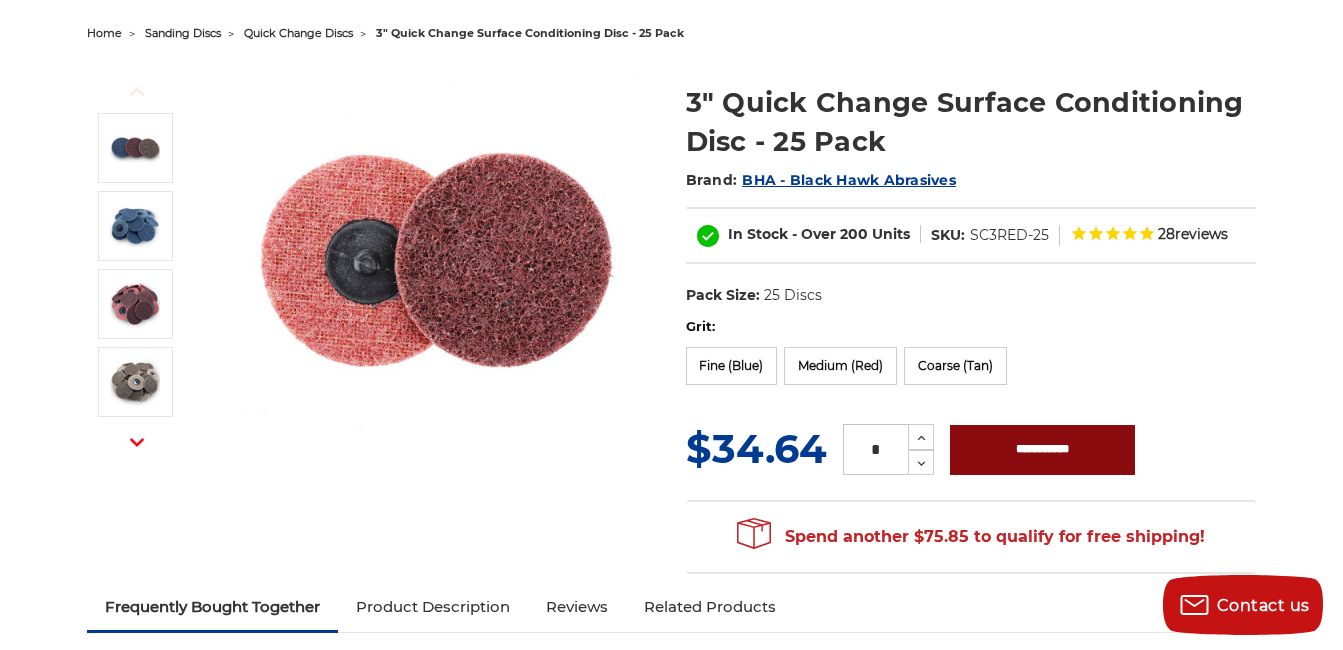 click on "**********" at bounding box center (1042, 450) 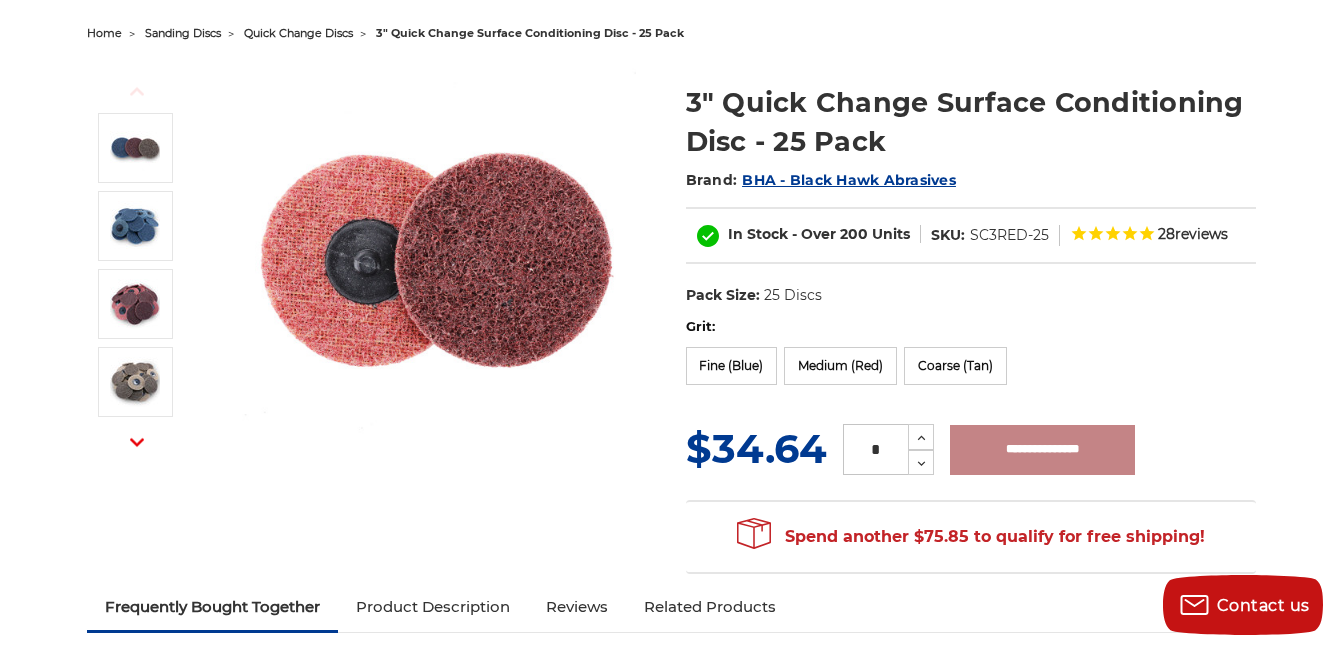 type on "**********" 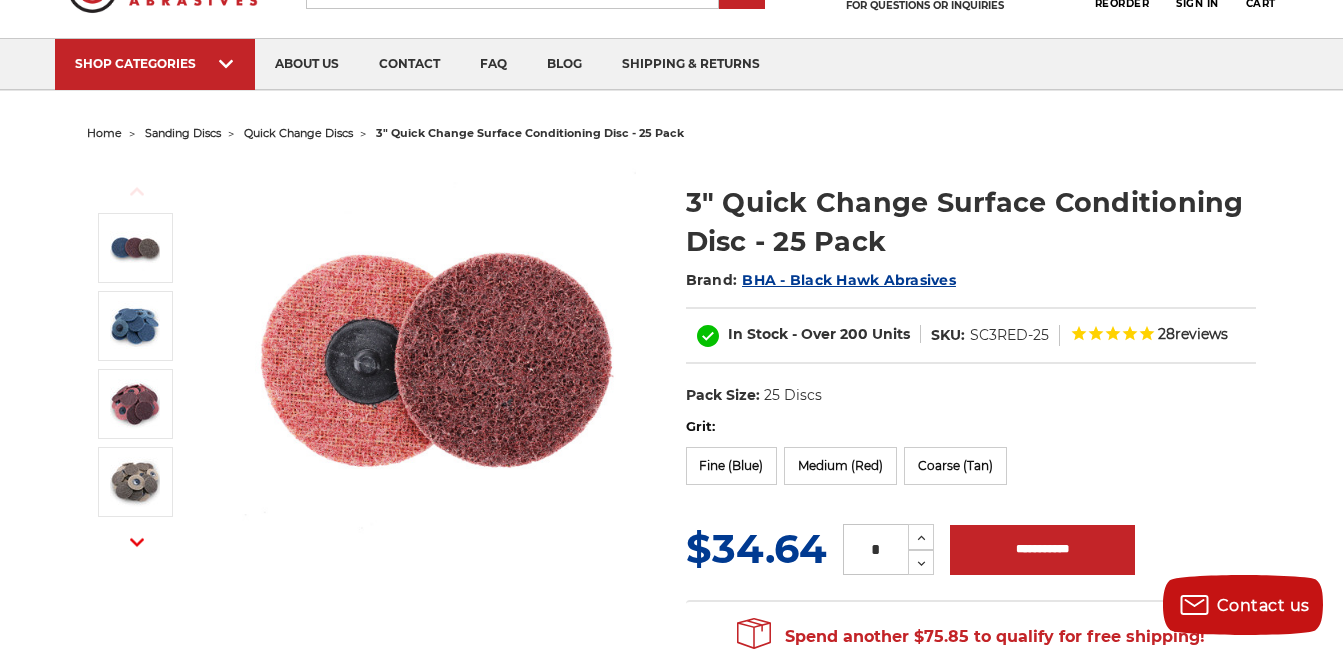 scroll, scrollTop: 0, scrollLeft: 0, axis: both 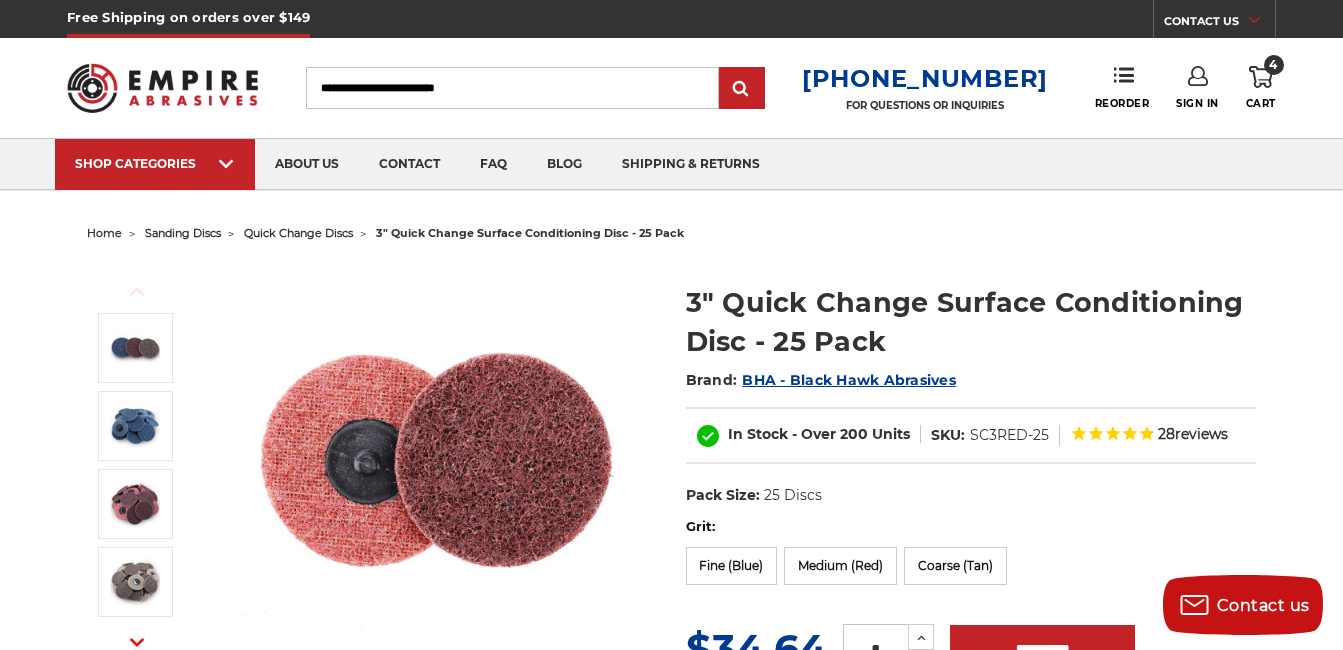click 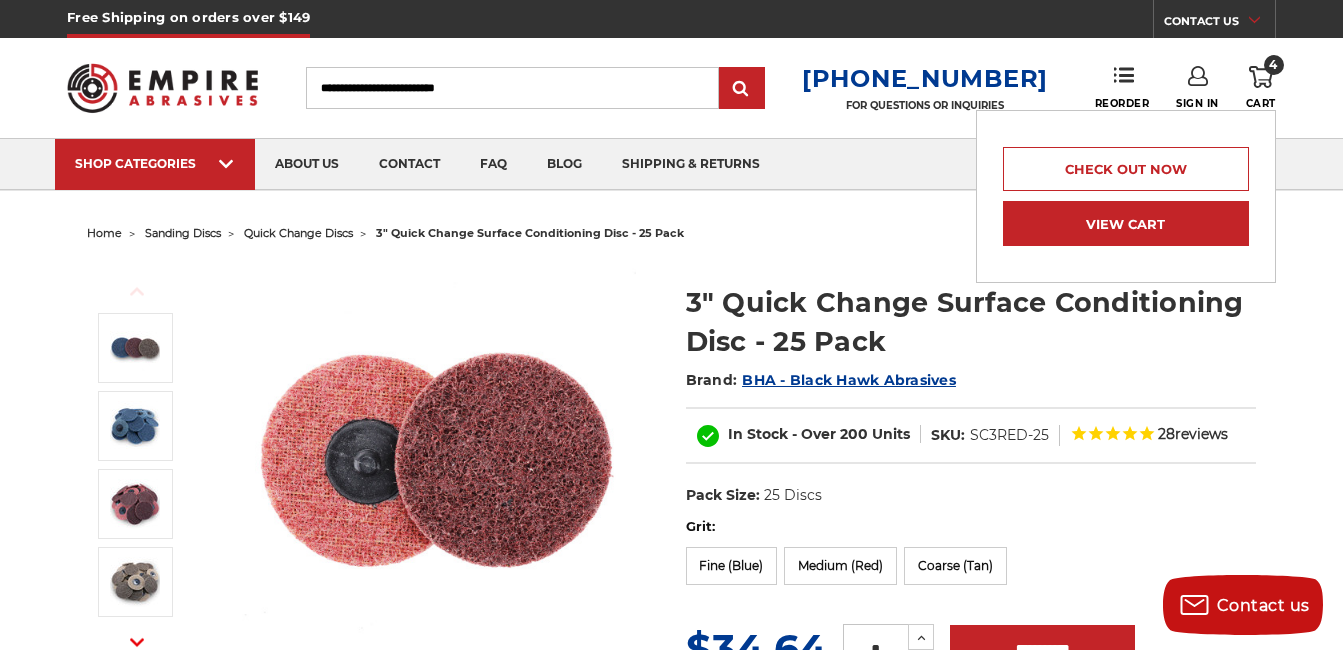click on "View Cart" at bounding box center [1126, 223] 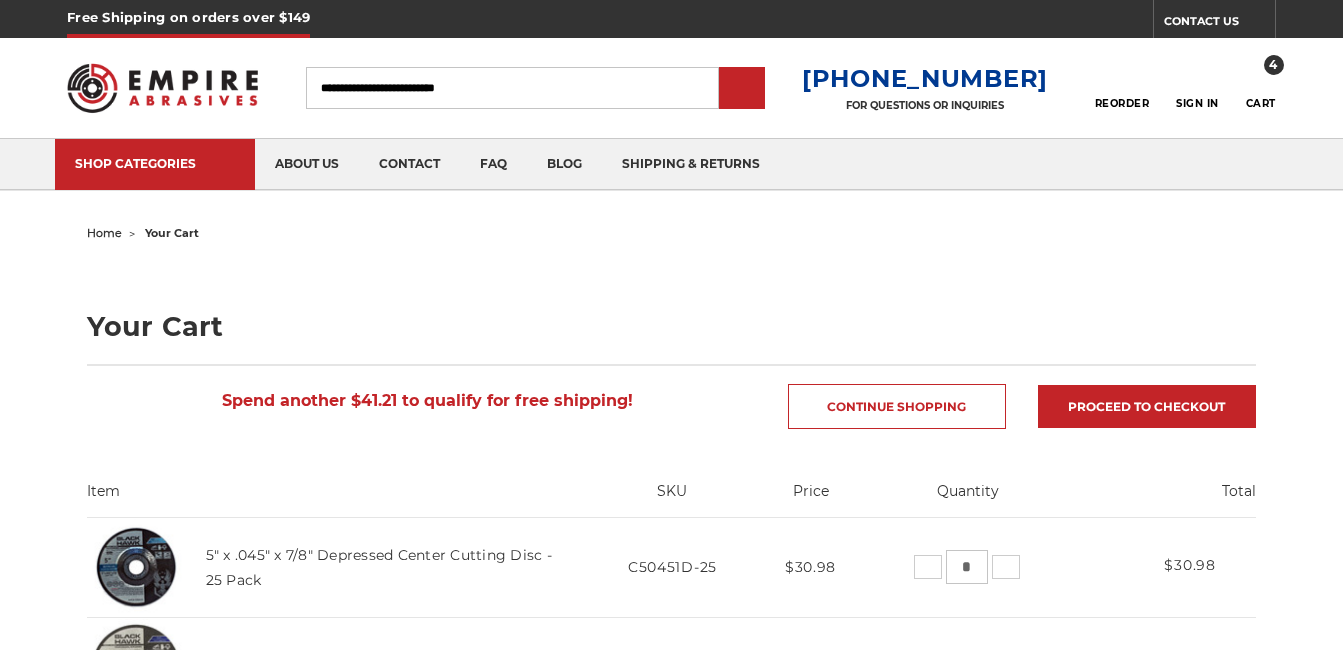 scroll, scrollTop: 0, scrollLeft: 0, axis: both 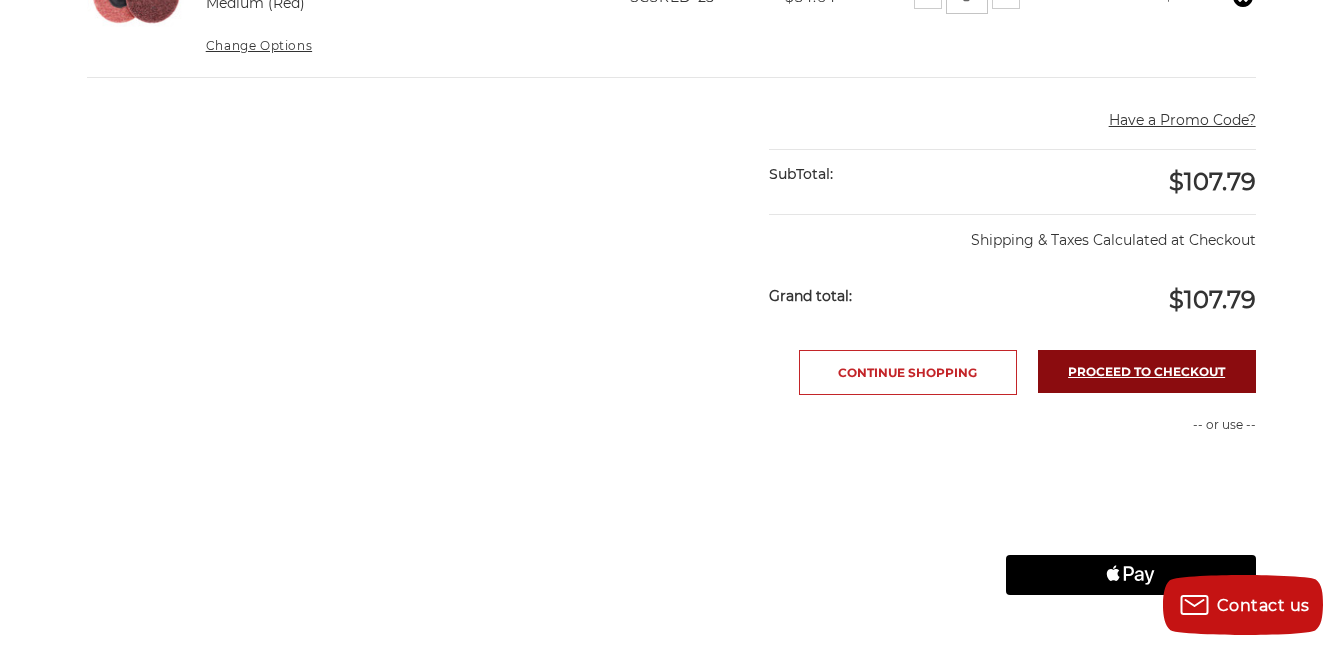 click on "Proceed to checkout" at bounding box center [1147, 371] 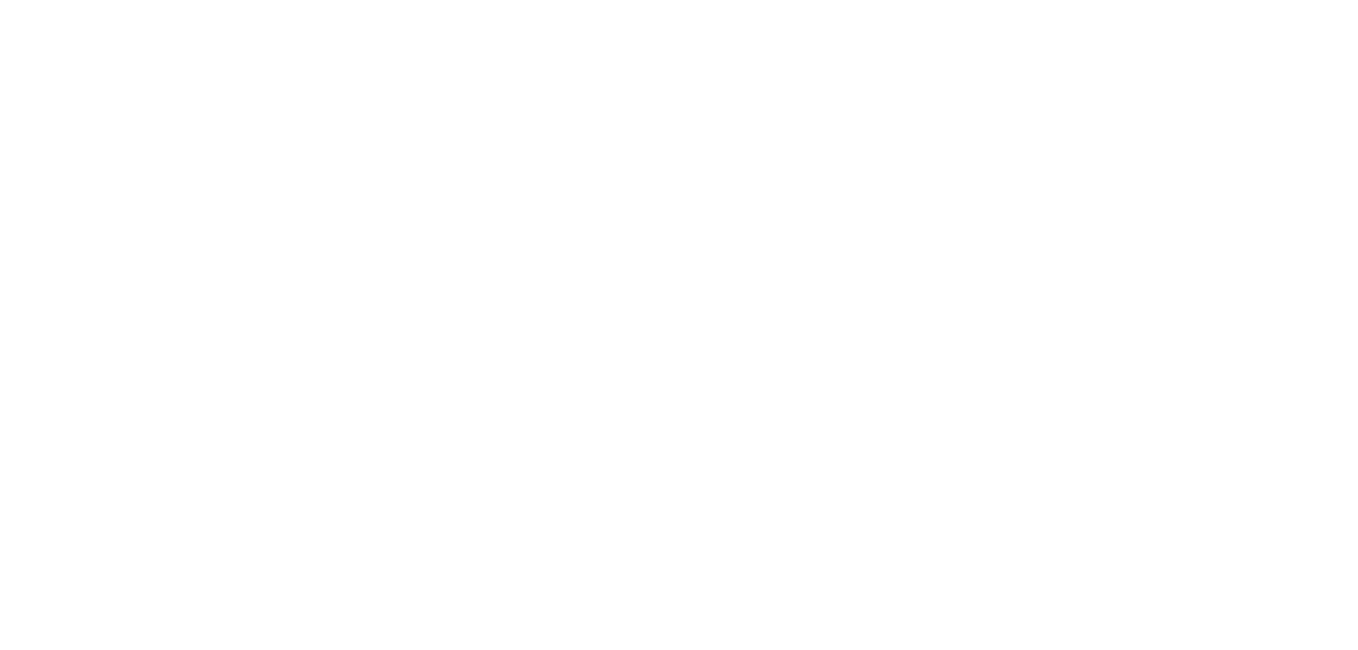 scroll, scrollTop: 0, scrollLeft: 0, axis: both 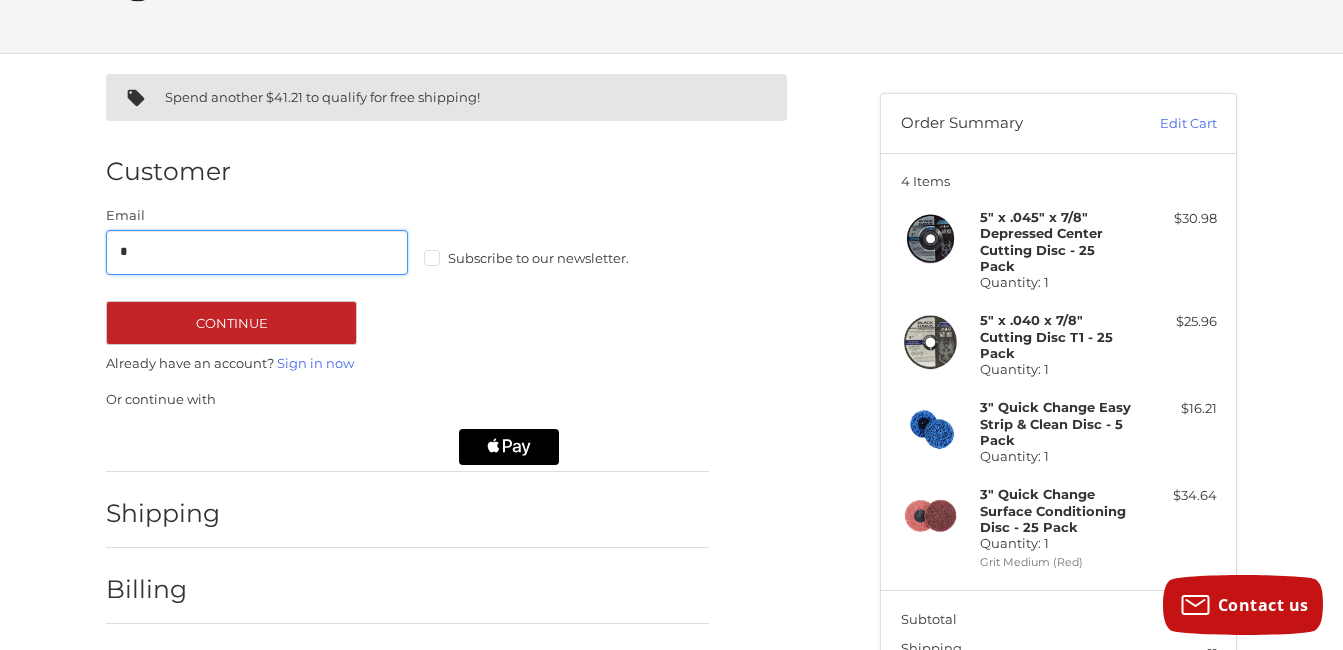 type on "**********" 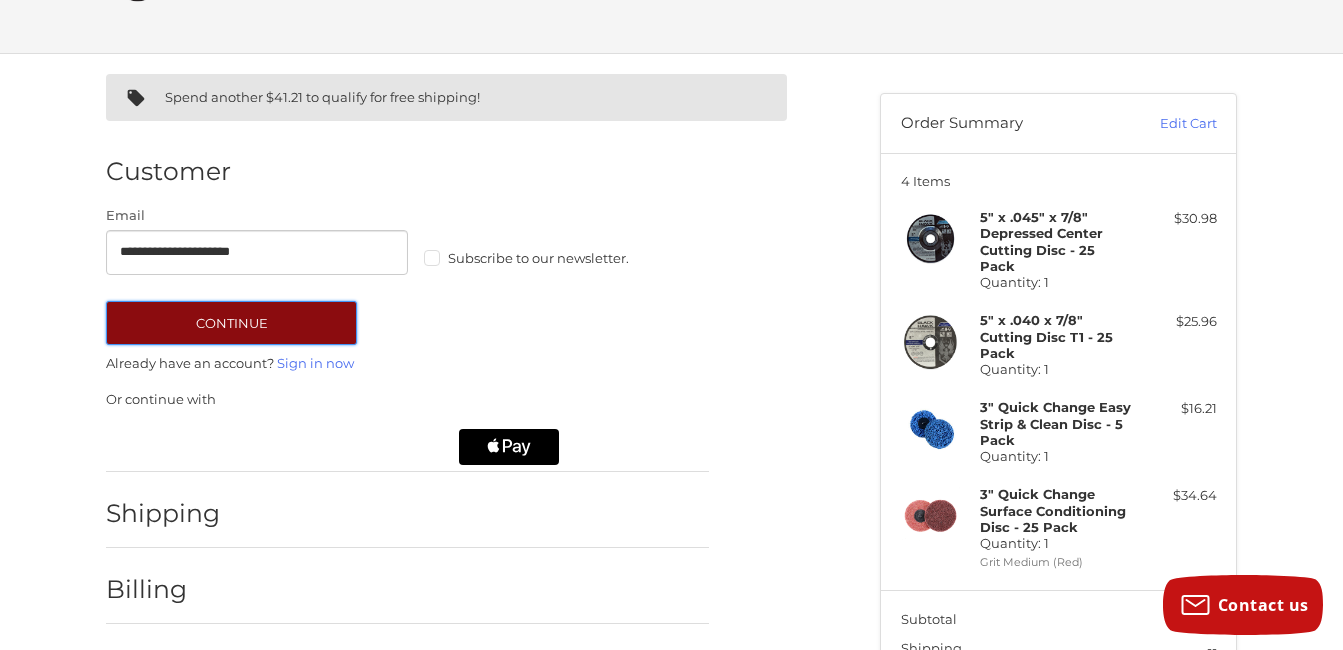 click on "Continue" at bounding box center [231, 323] 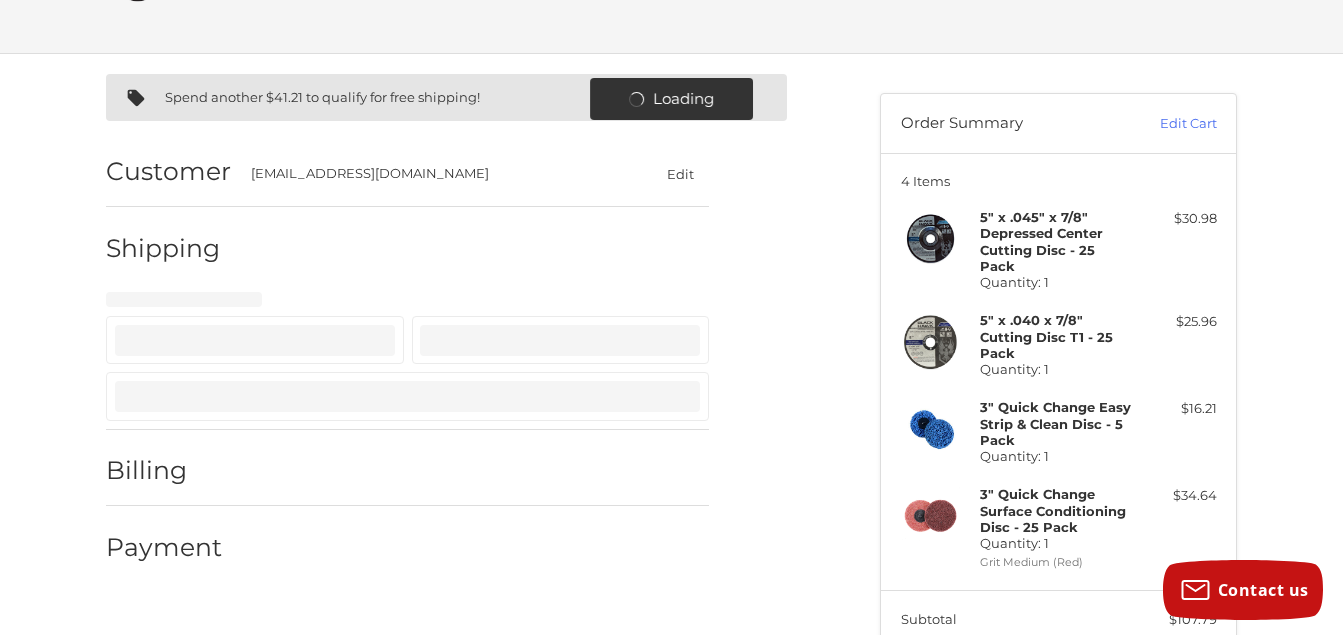 select on "**" 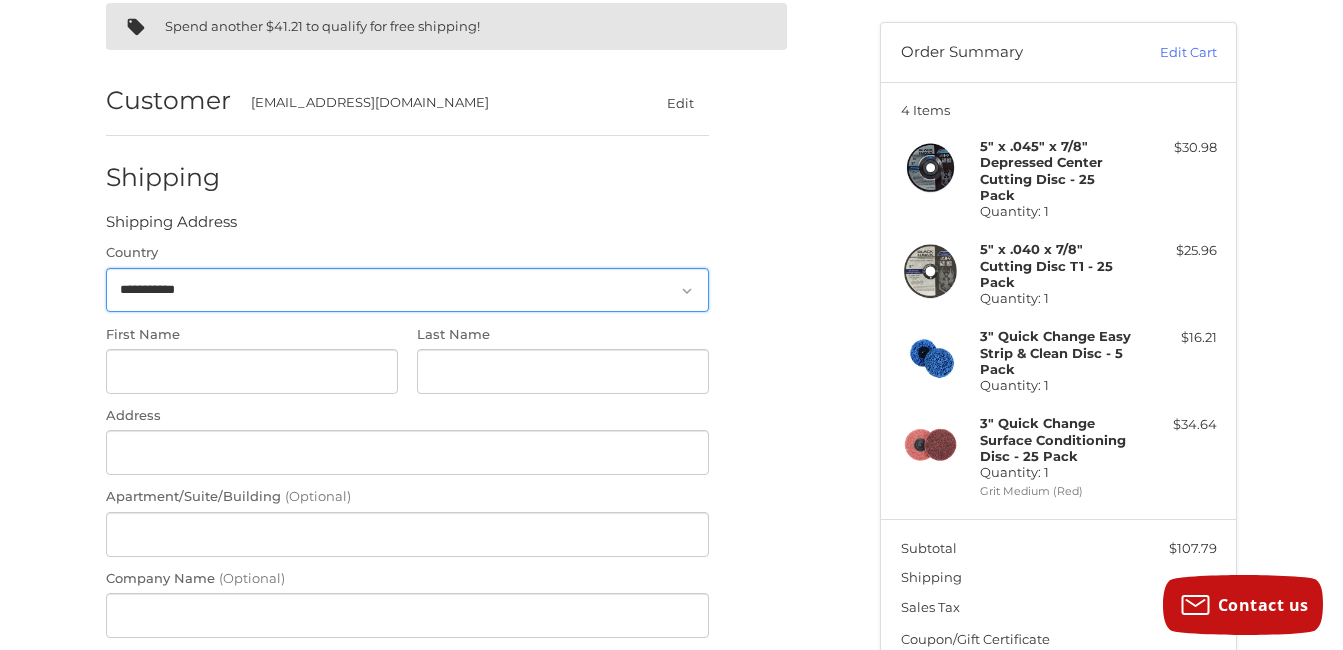 scroll, scrollTop: 180, scrollLeft: 0, axis: vertical 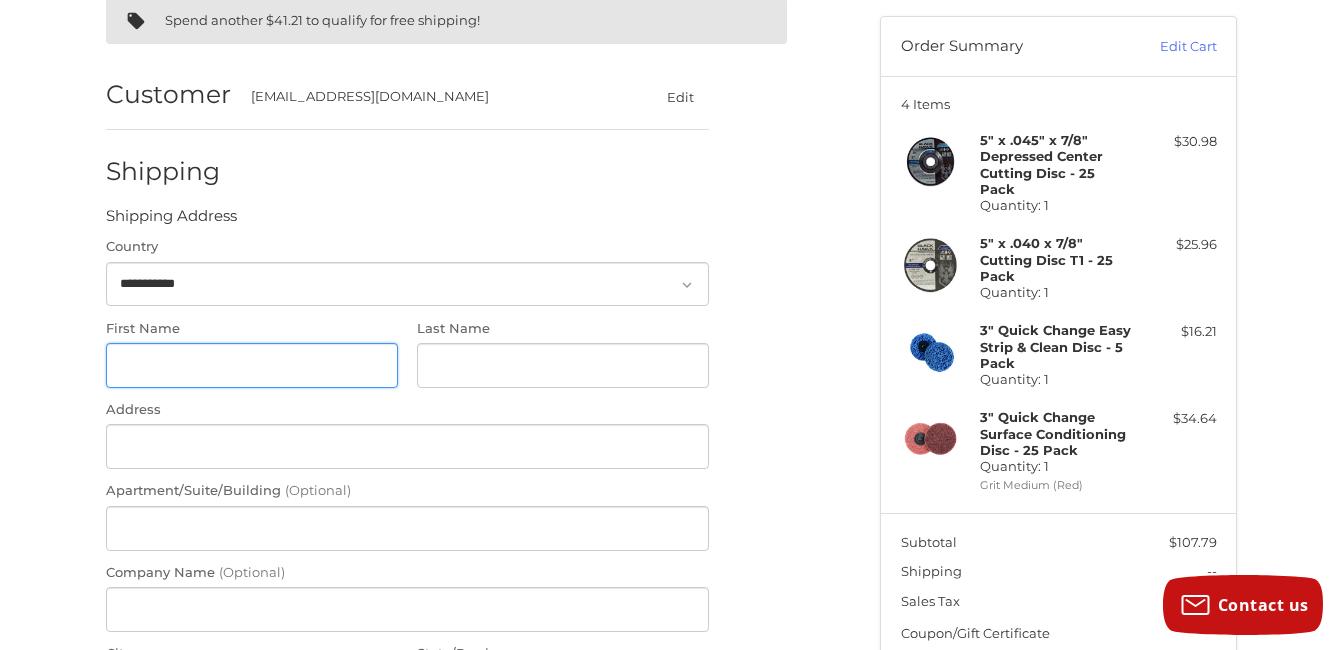 click on "First Name" at bounding box center [252, 365] 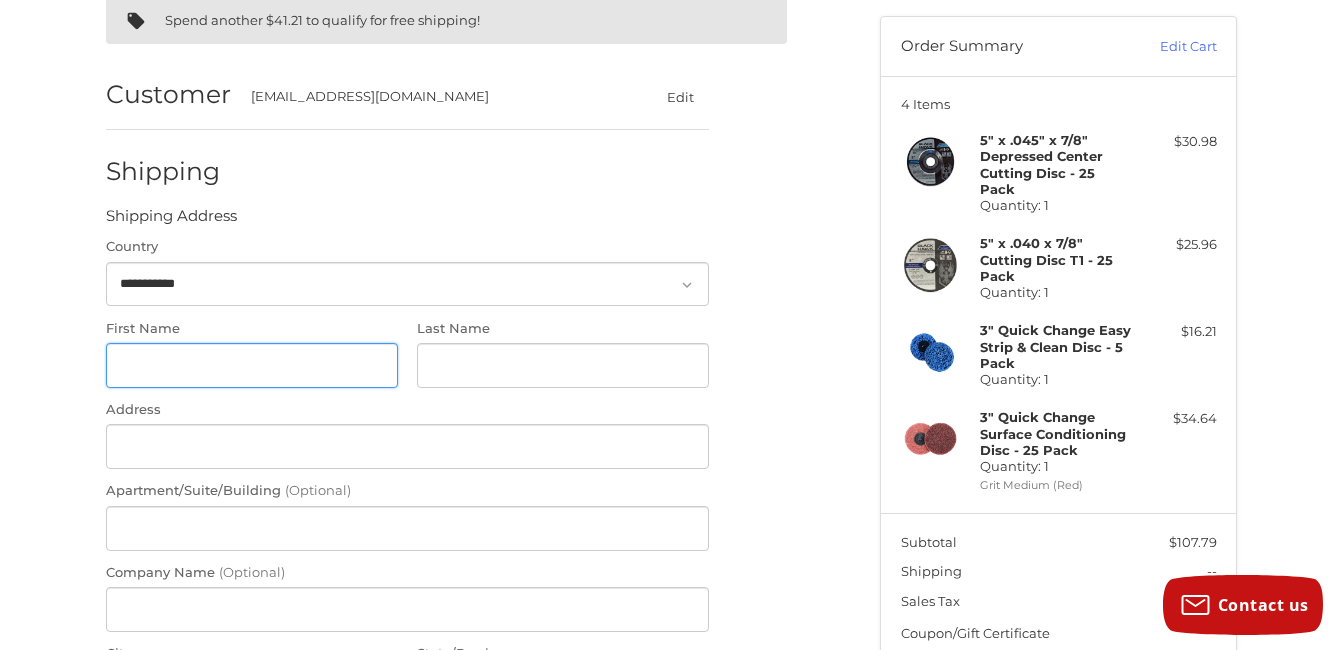 type on "*******" 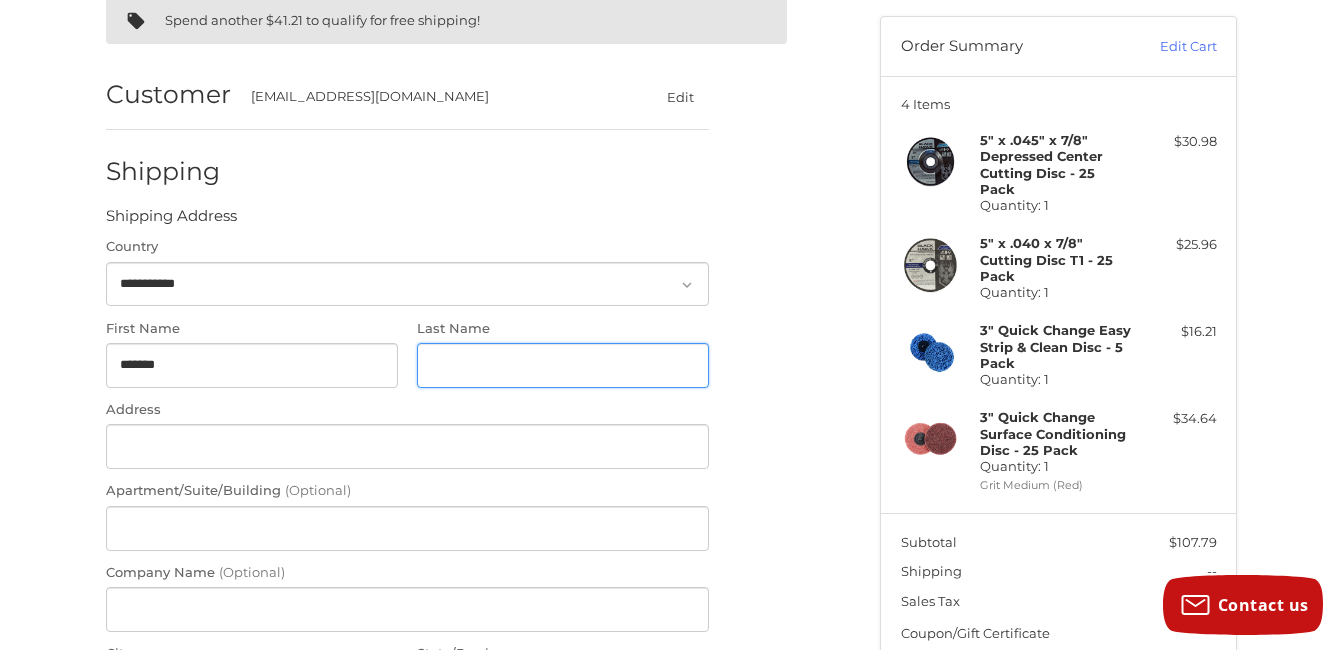type on "******" 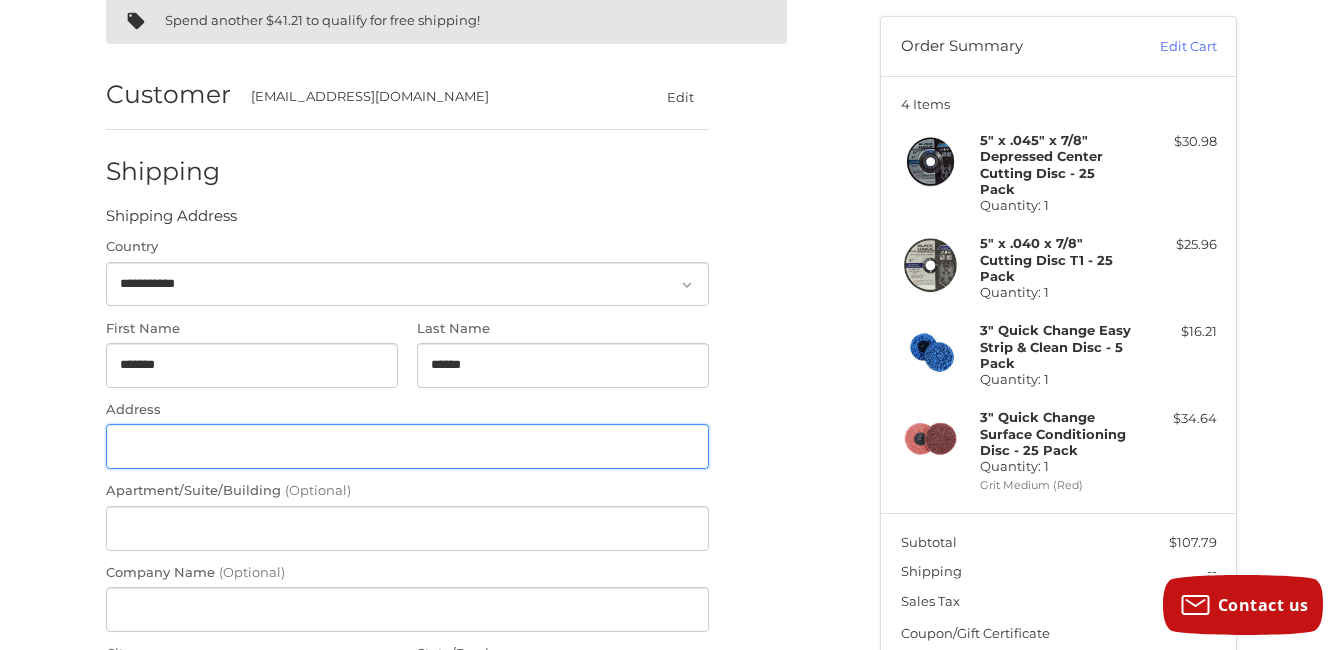 type on "**********" 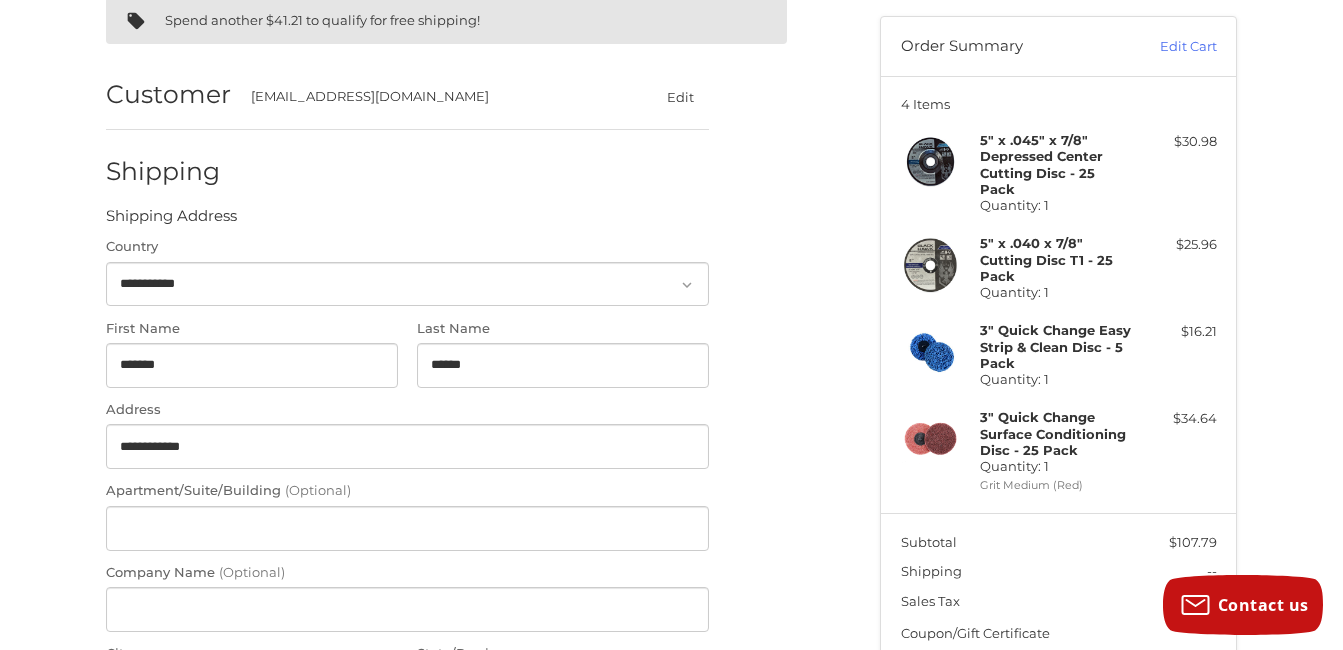 type on "*******" 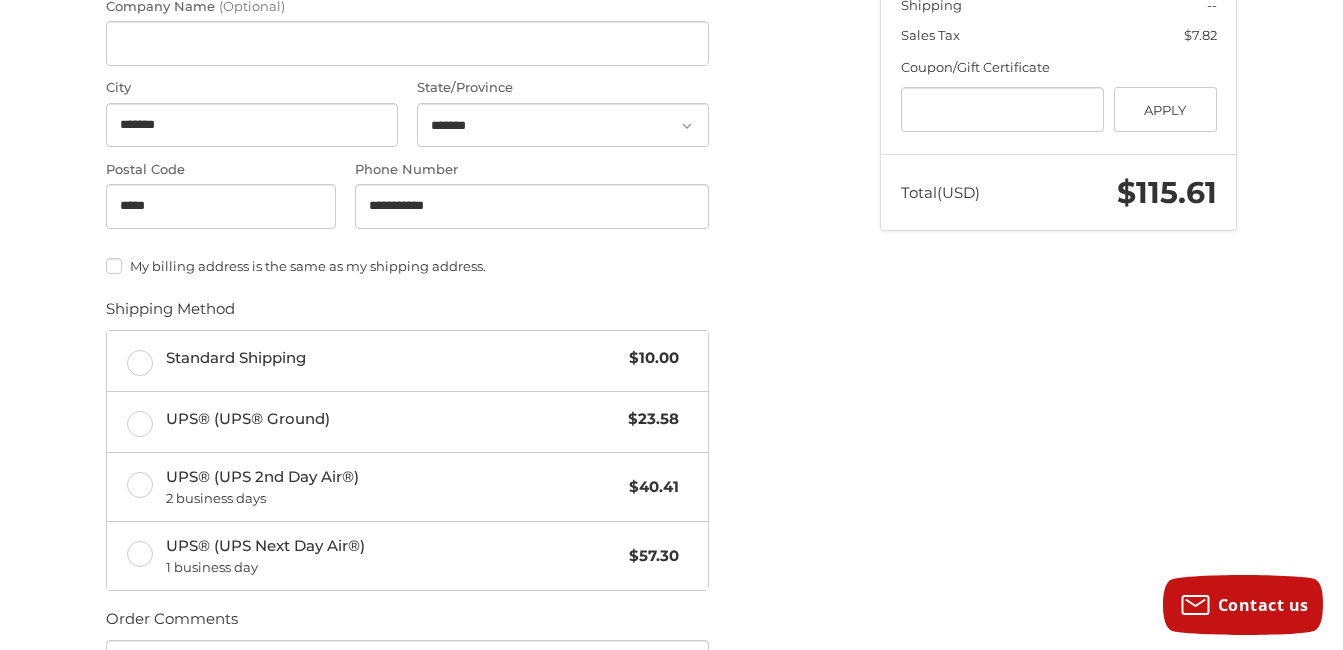 scroll, scrollTop: 880, scrollLeft: 0, axis: vertical 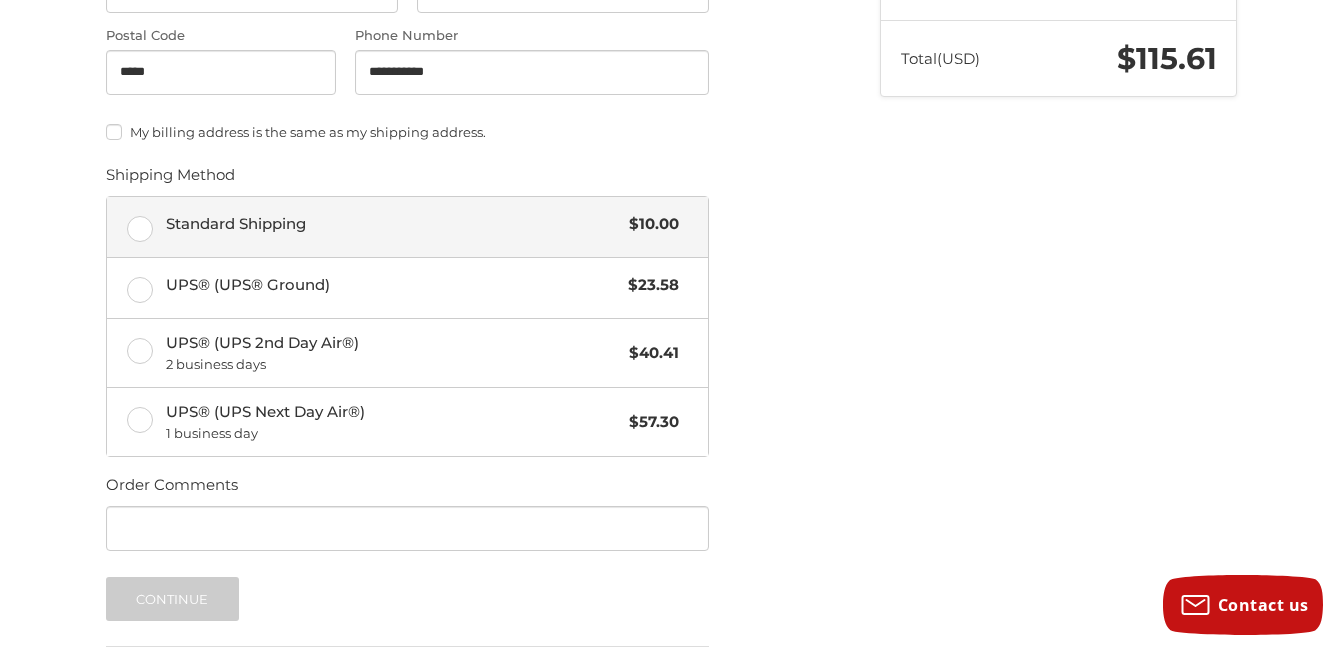 click on "Standard Shipping $10.00" at bounding box center [407, 227] 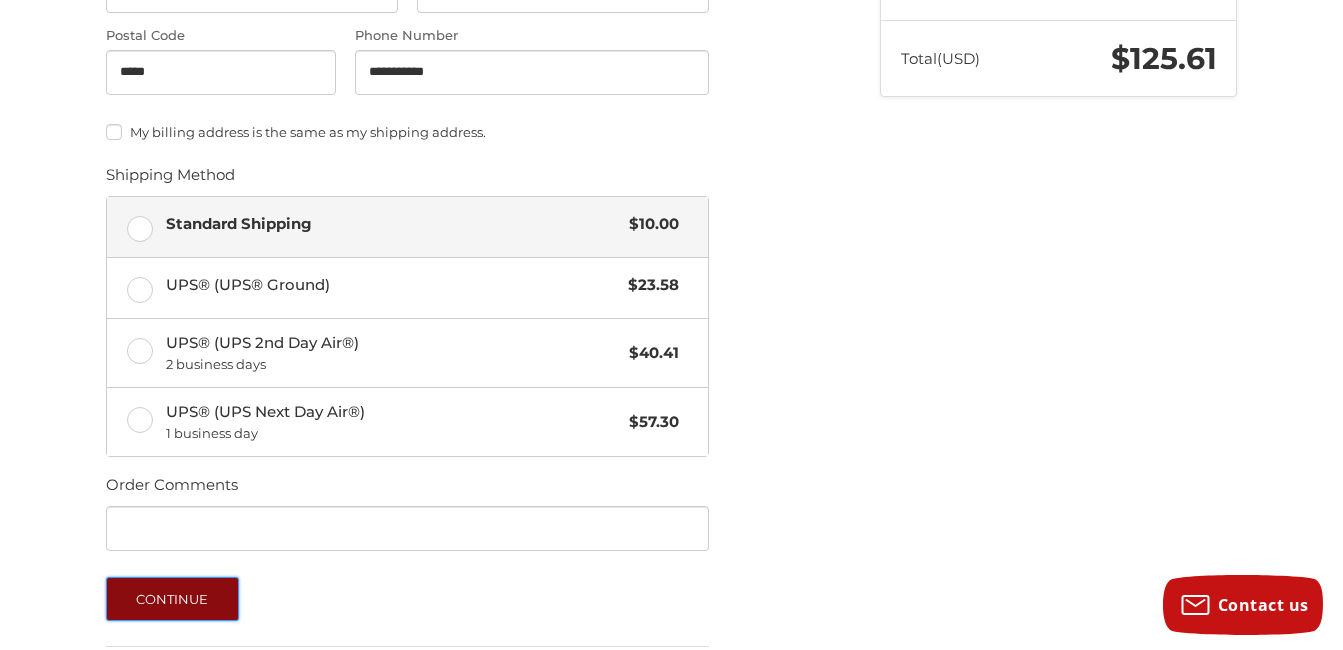 click on "Continue" at bounding box center (172, 599) 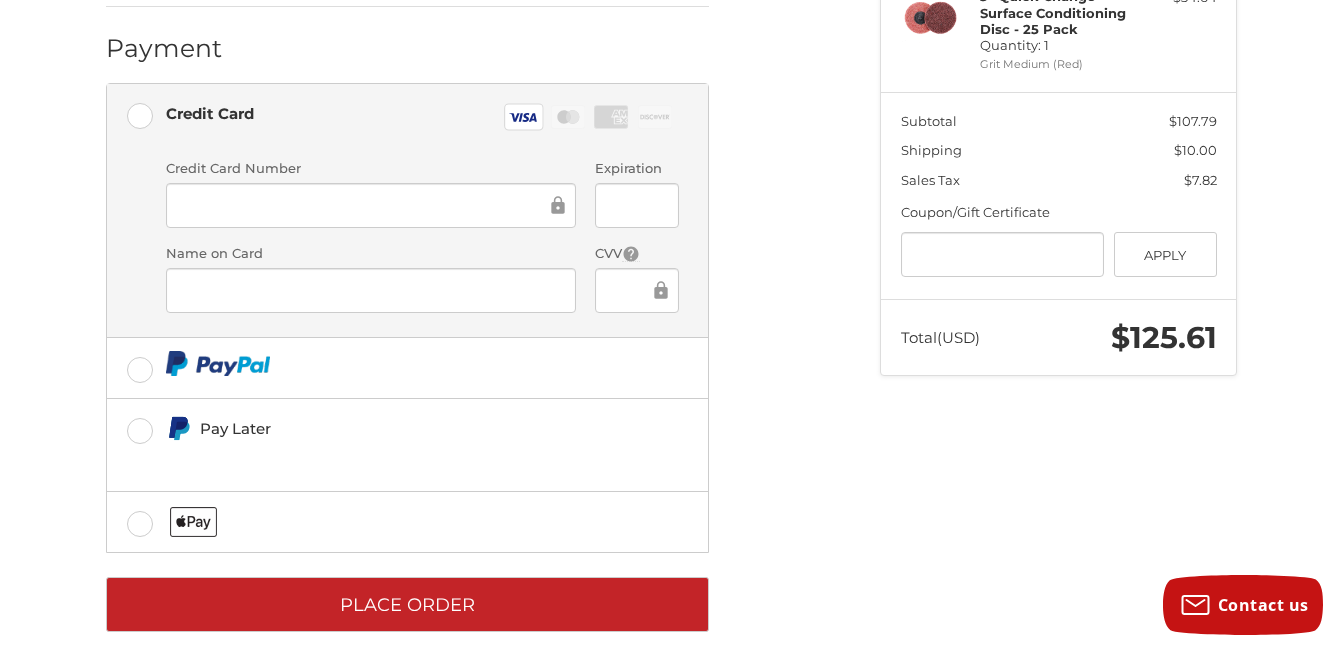 scroll, scrollTop: 627, scrollLeft: 0, axis: vertical 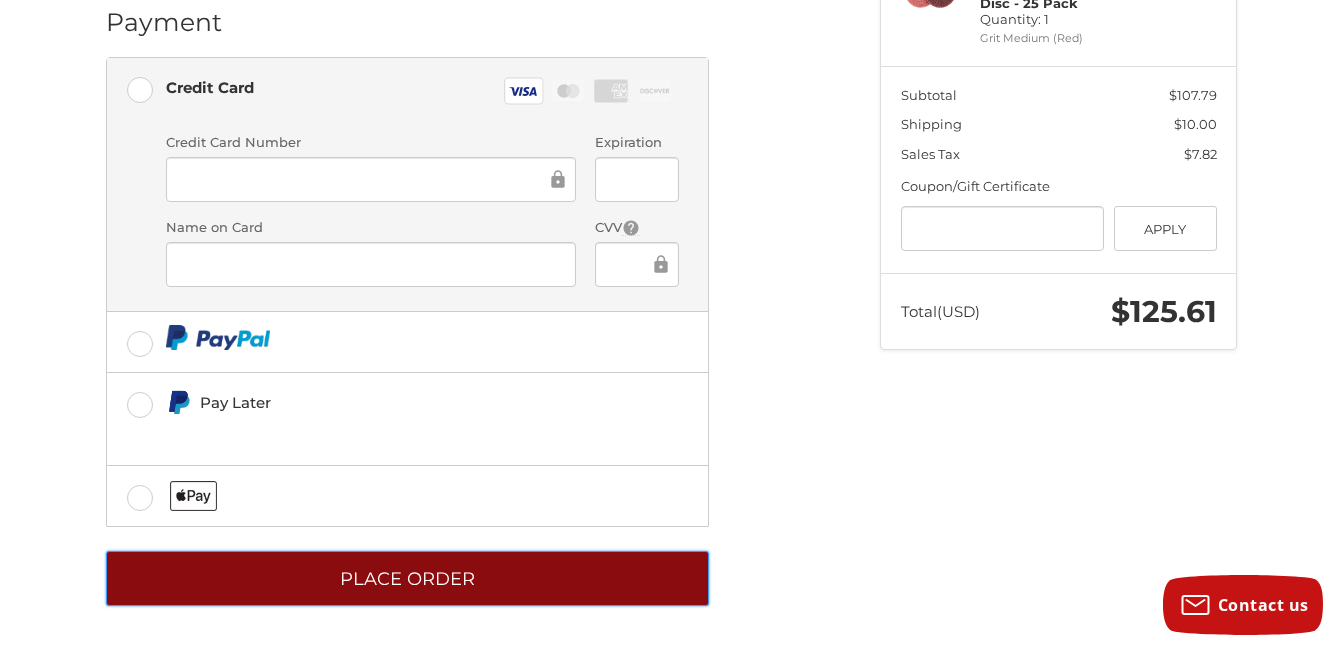 click on "Place Order" at bounding box center (407, 578) 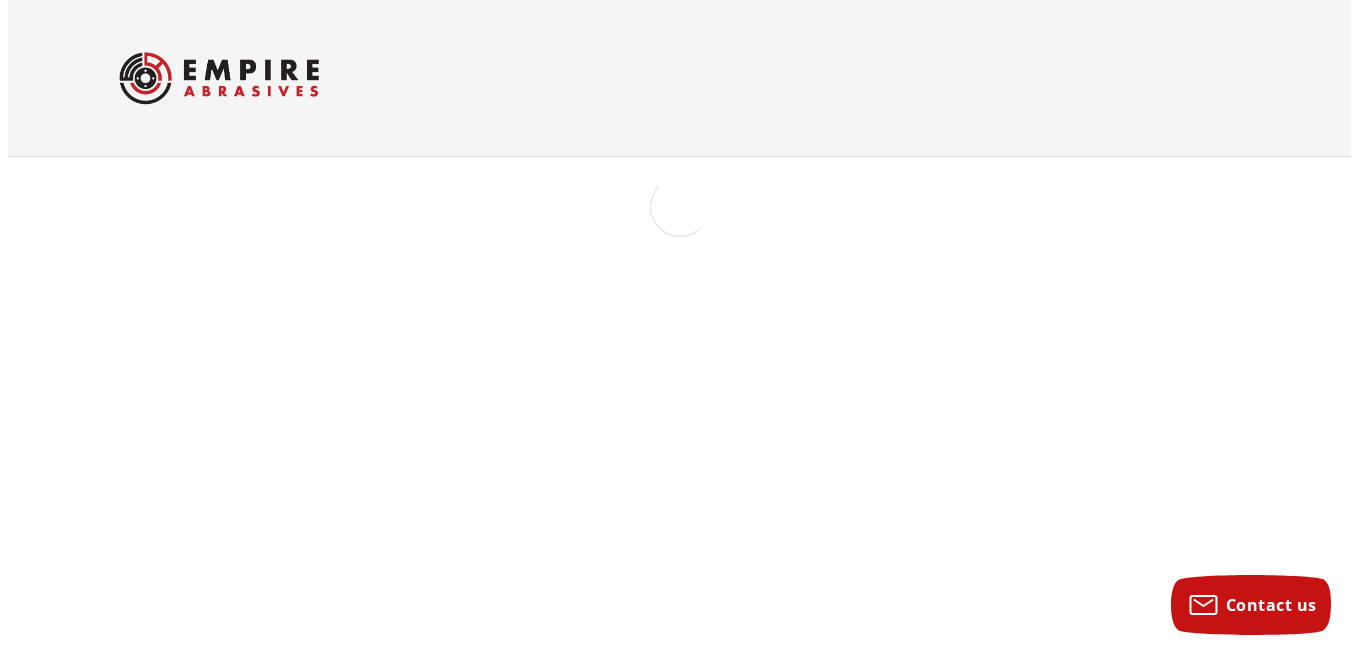 scroll, scrollTop: 0, scrollLeft: 0, axis: both 